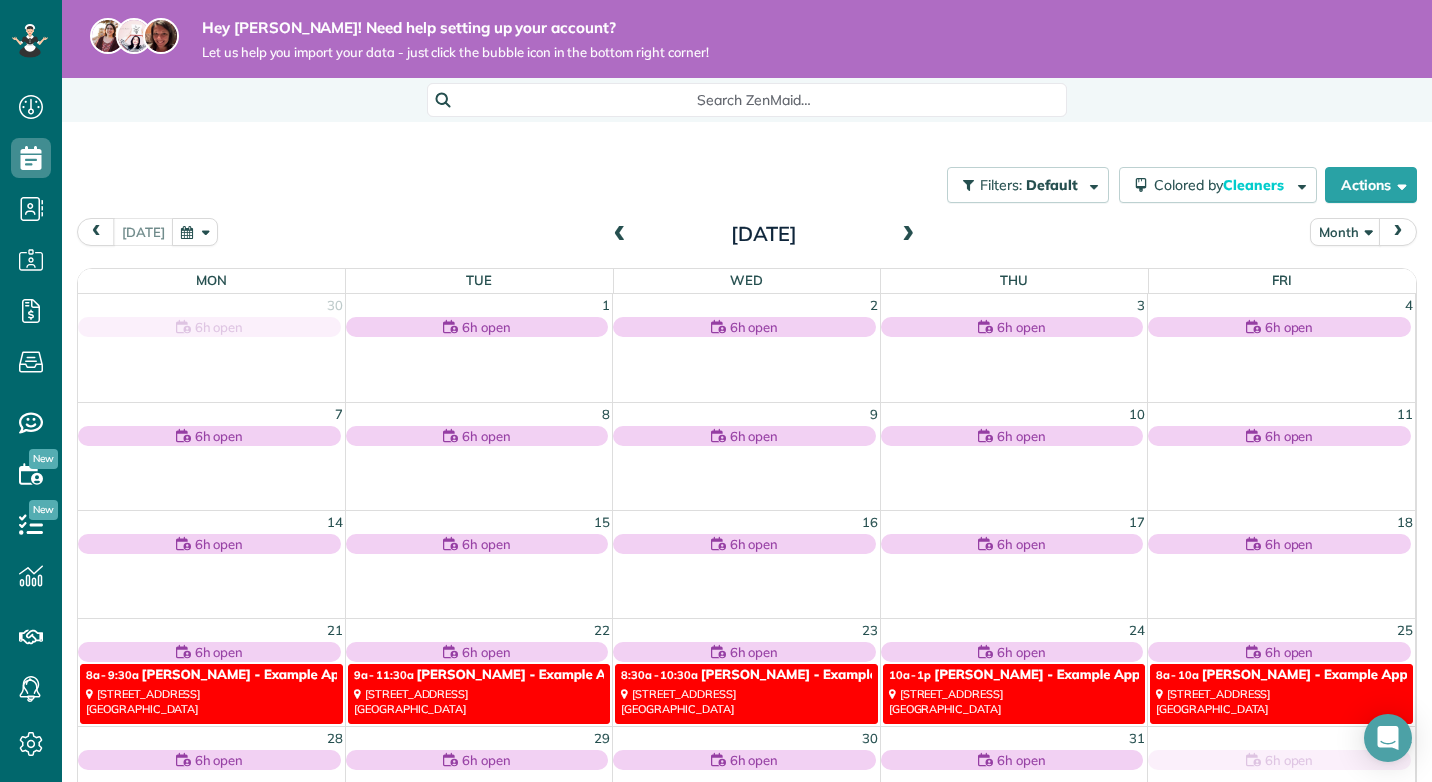 scroll, scrollTop: 0, scrollLeft: 0, axis: both 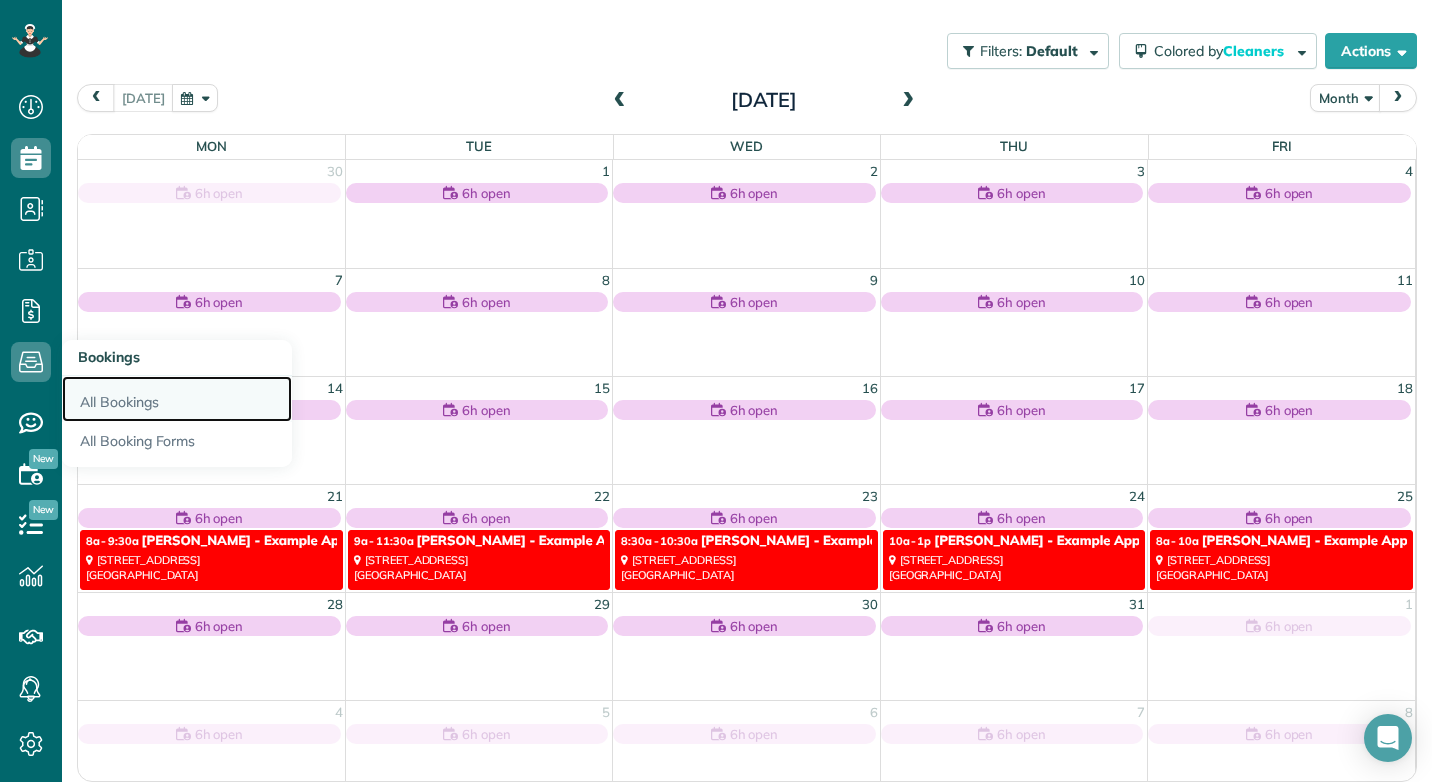 click on "All Bookings" at bounding box center (177, 399) 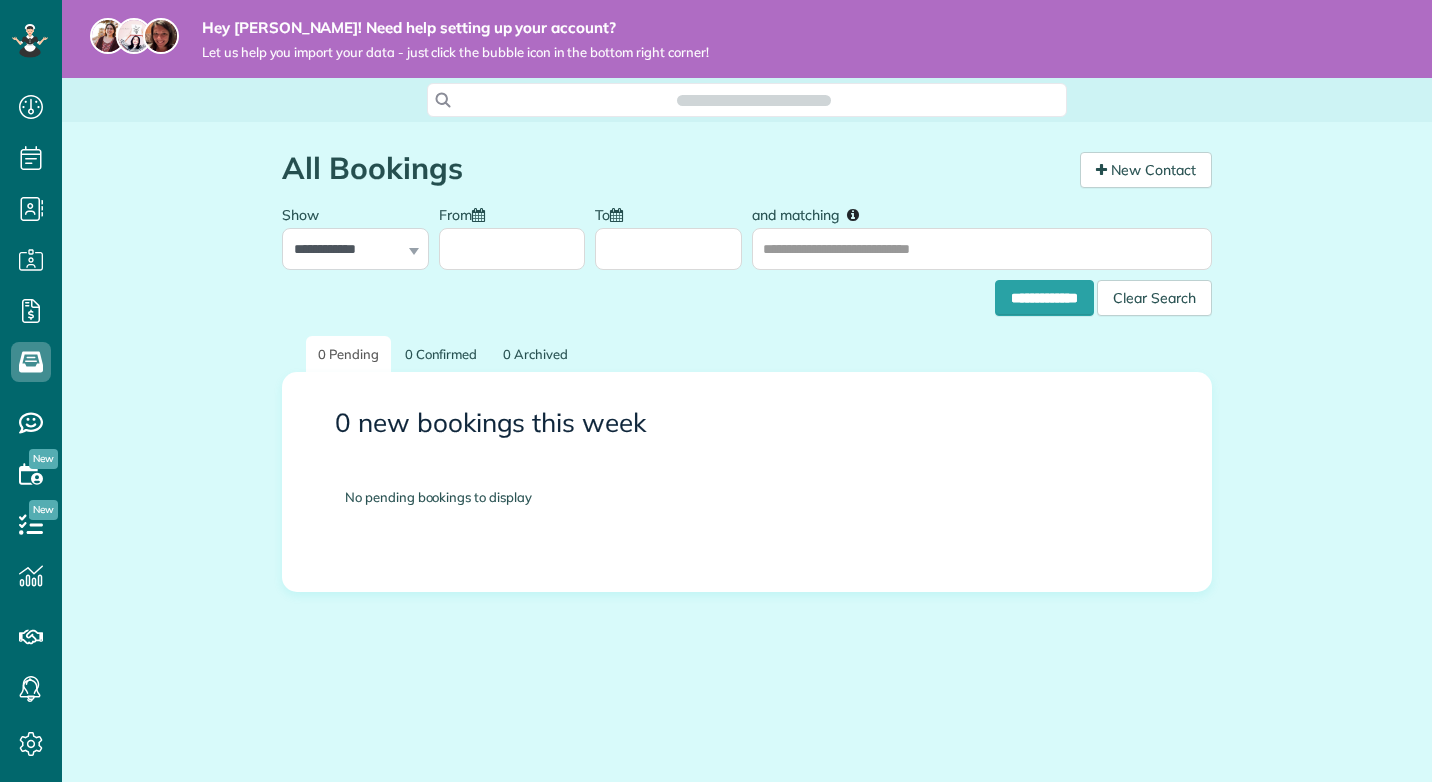 scroll, scrollTop: 0, scrollLeft: 0, axis: both 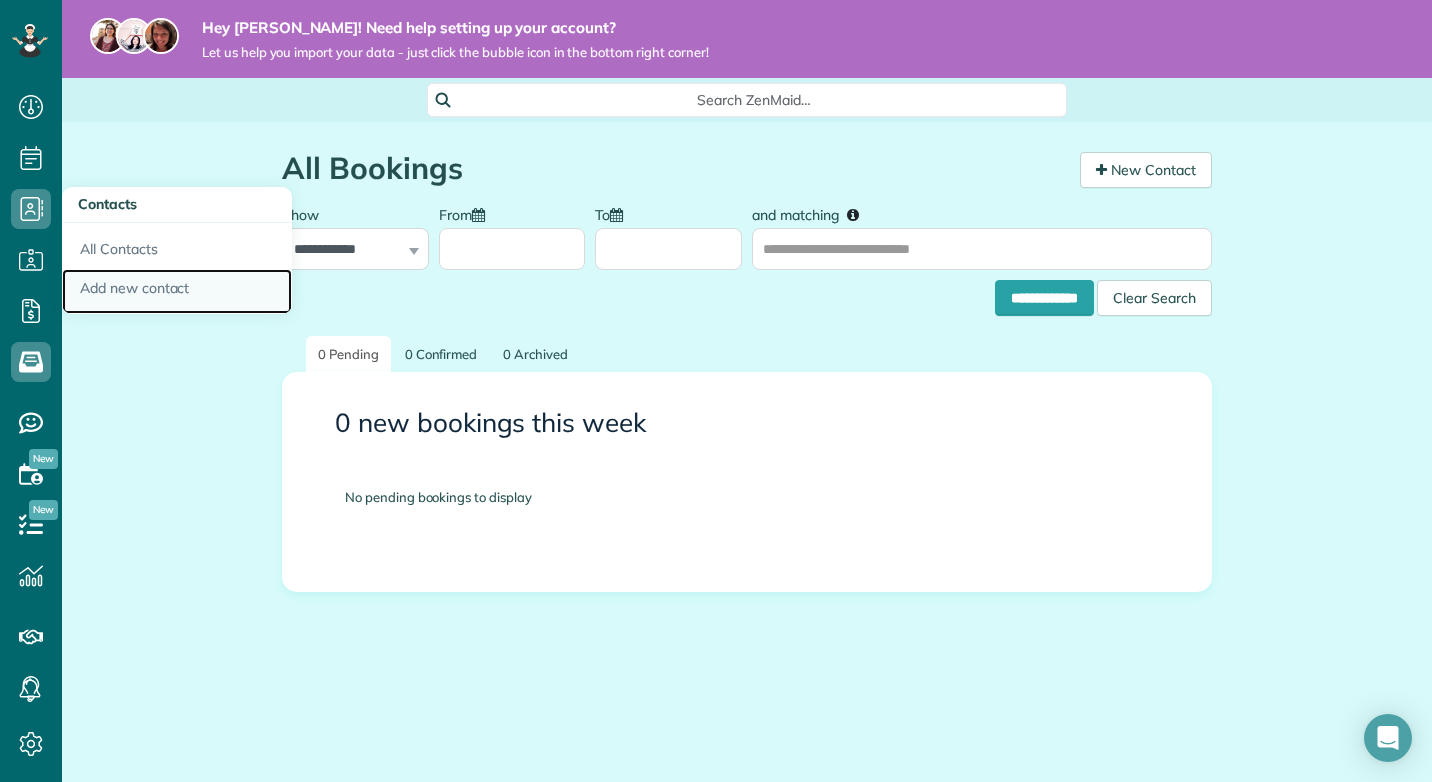 click on "Add new contact" at bounding box center [177, 292] 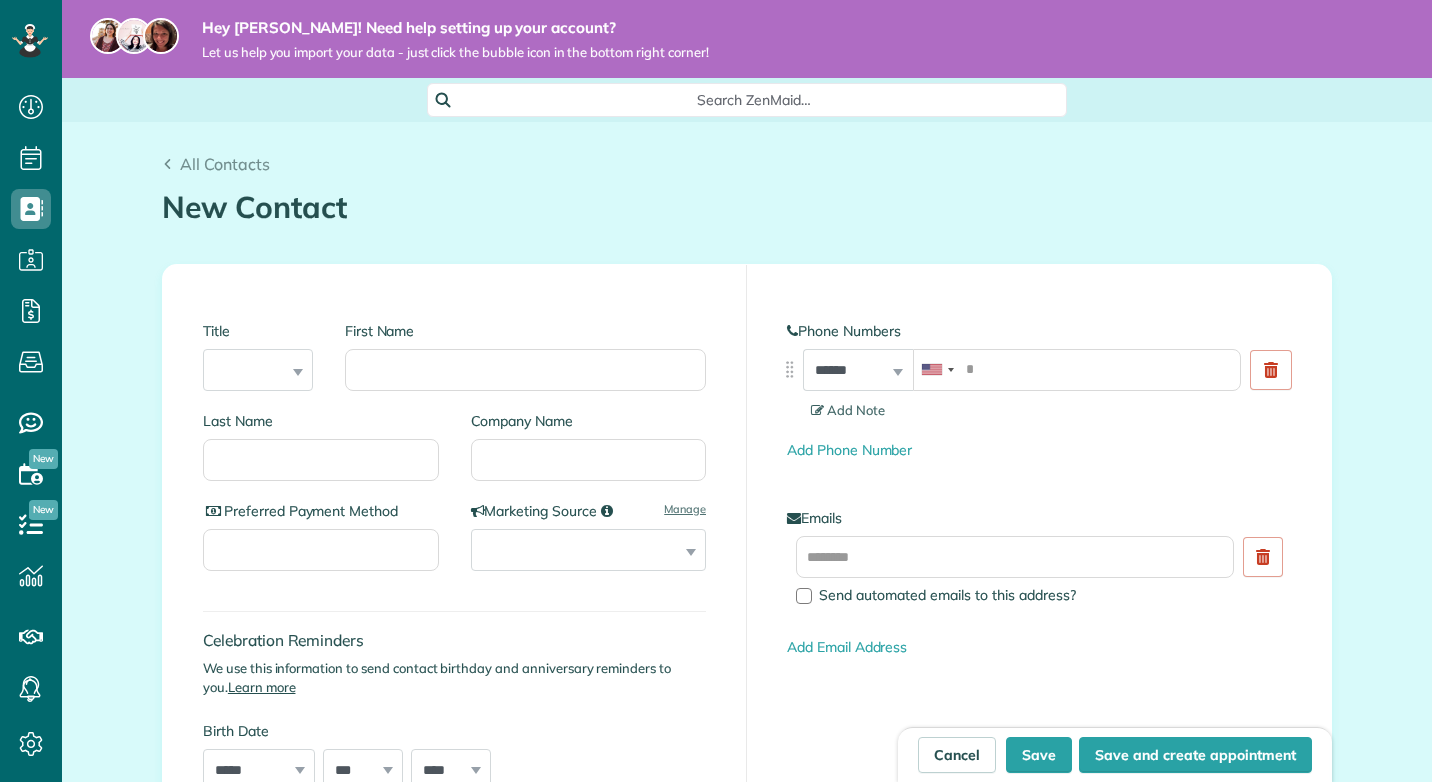 scroll, scrollTop: 0, scrollLeft: 0, axis: both 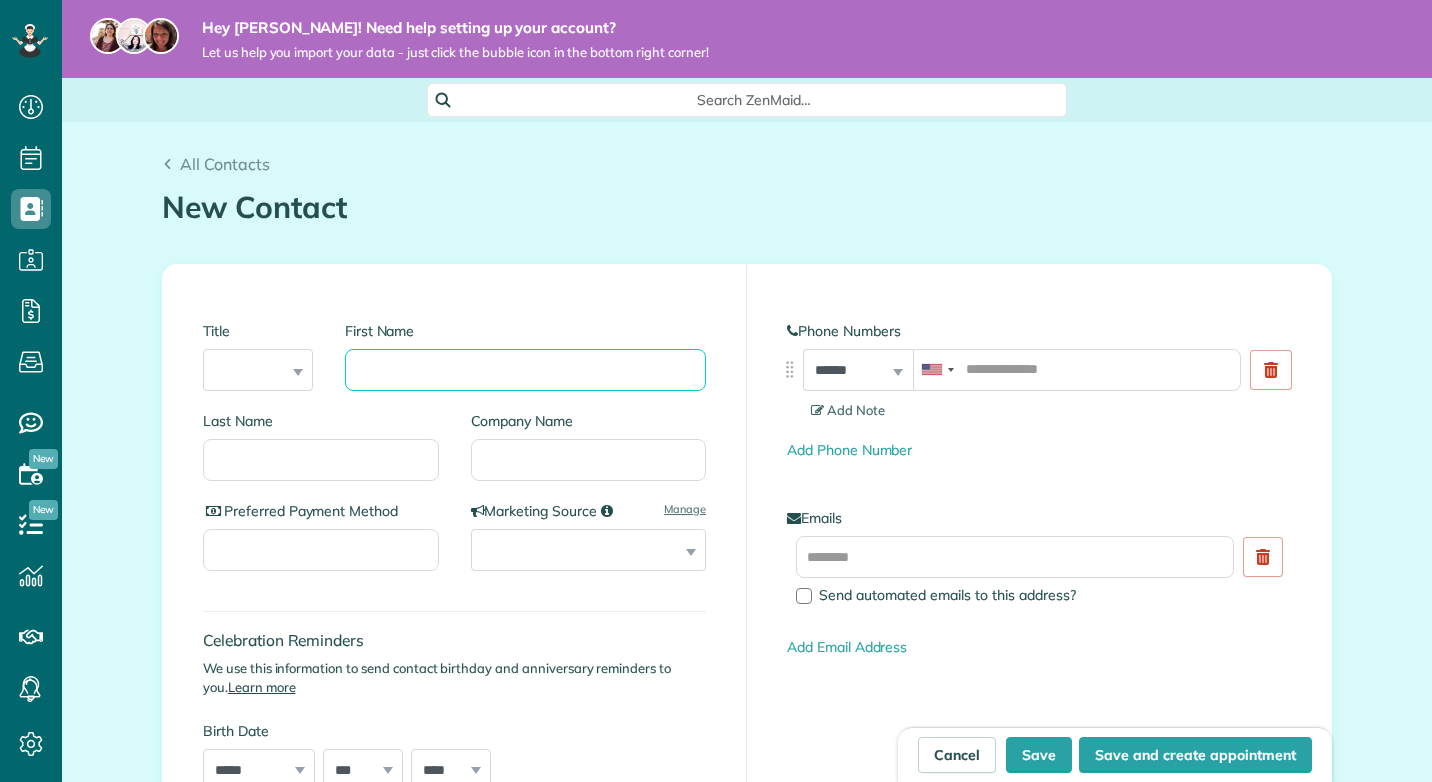 click on "First Name" at bounding box center (525, 370) 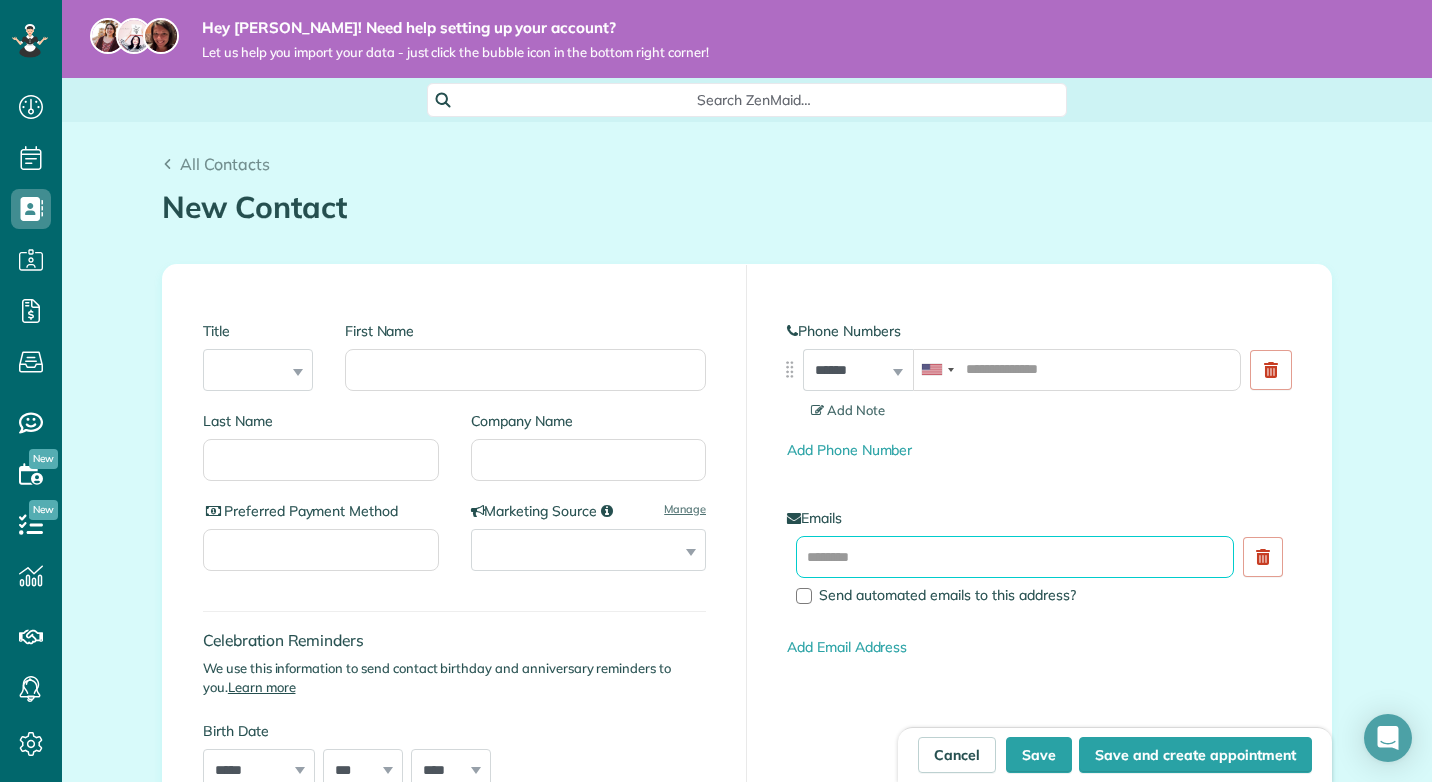 paste on "**********" 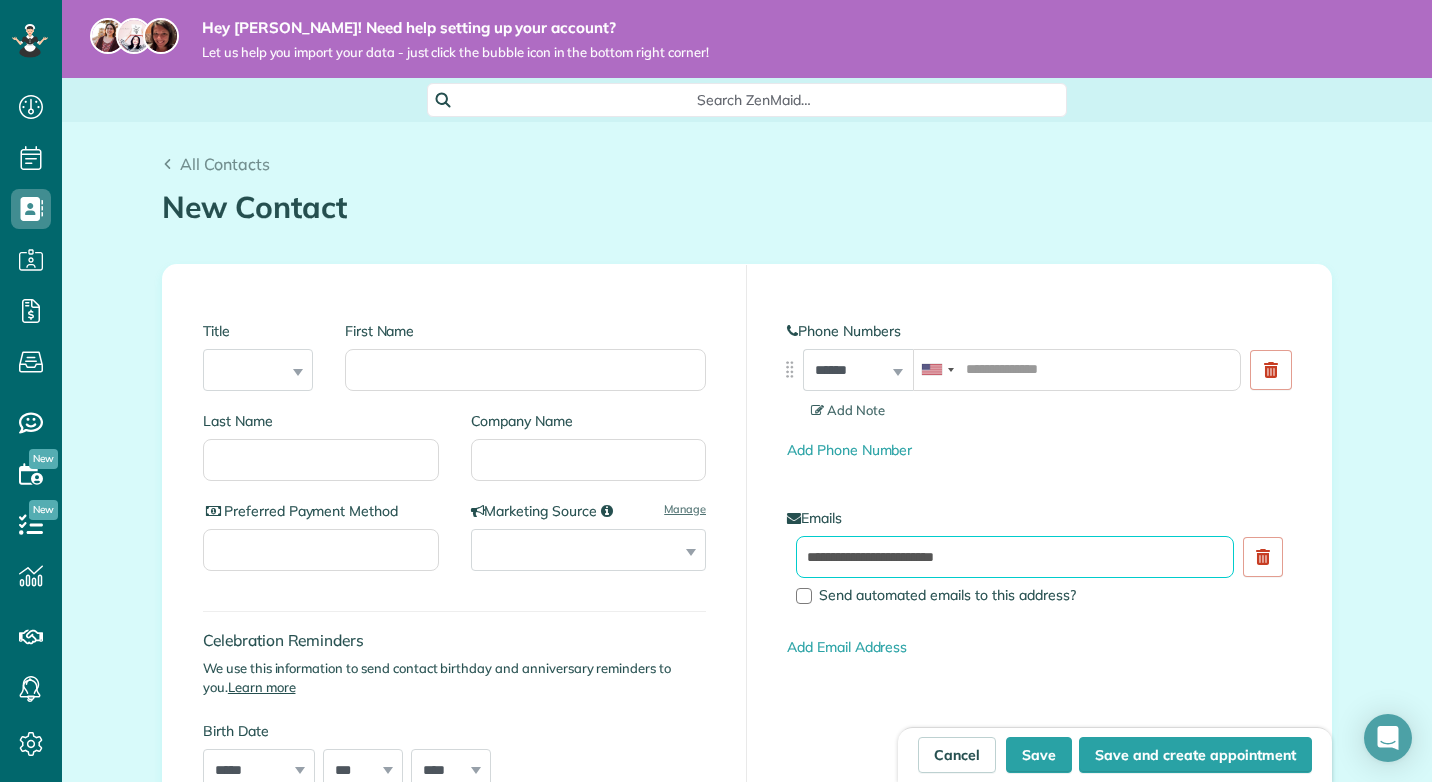 type on "**********" 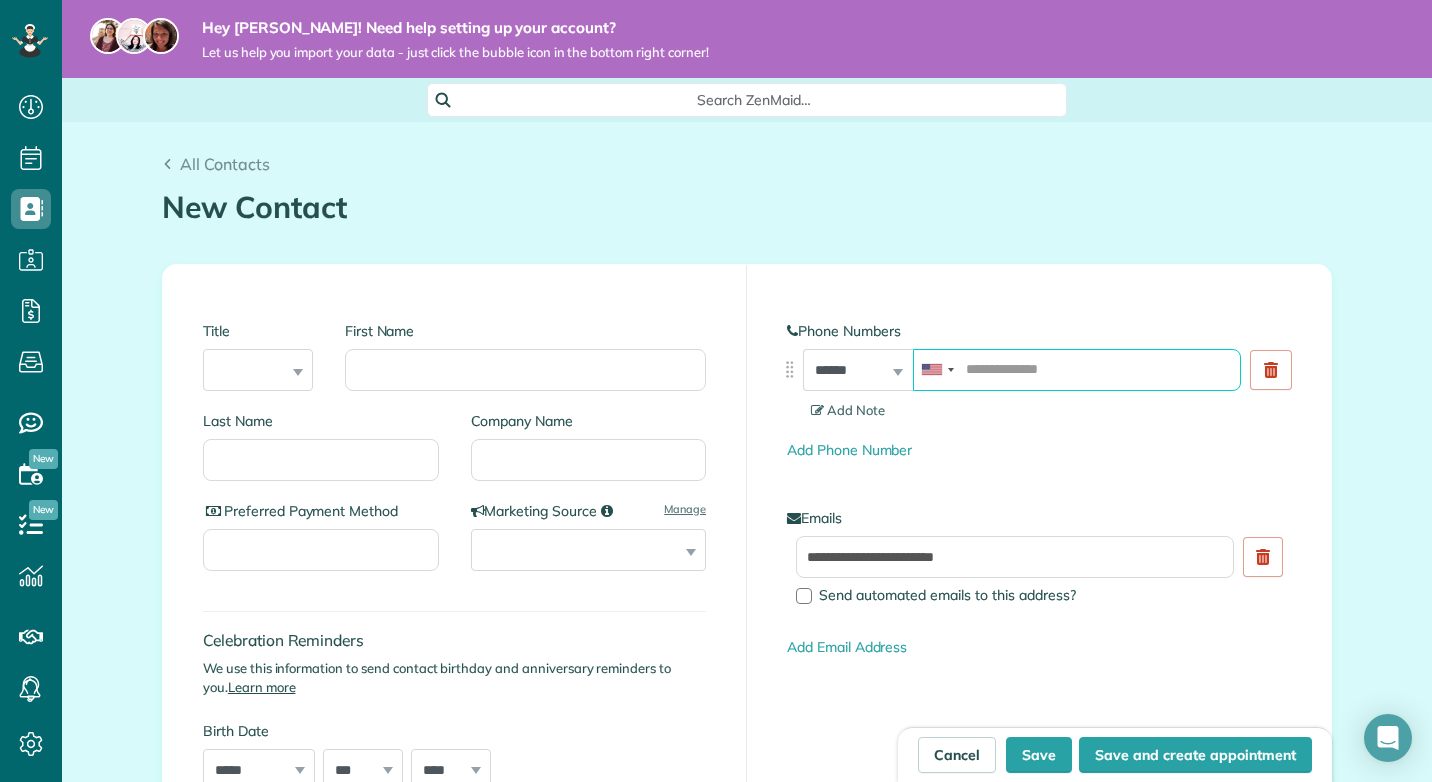paste on "**********" 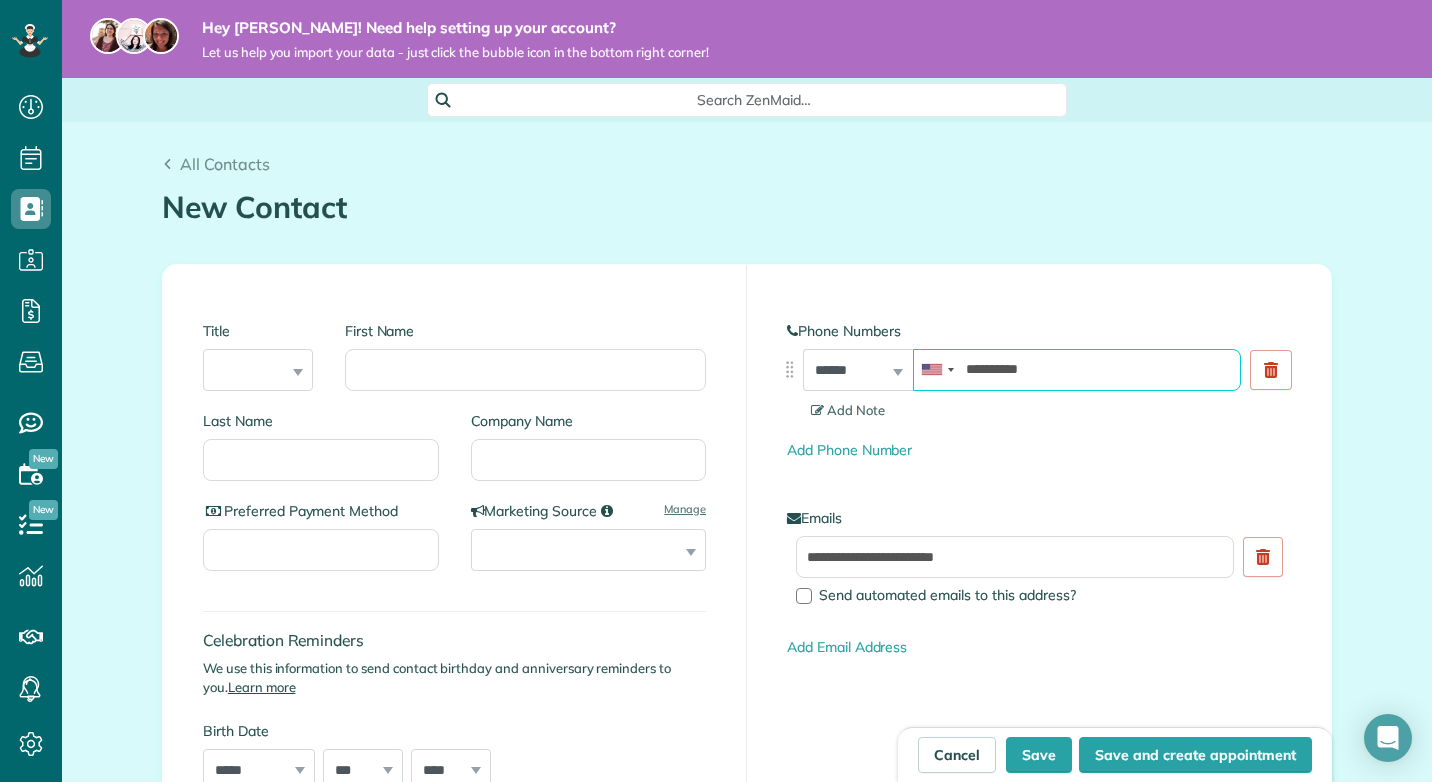 type on "**********" 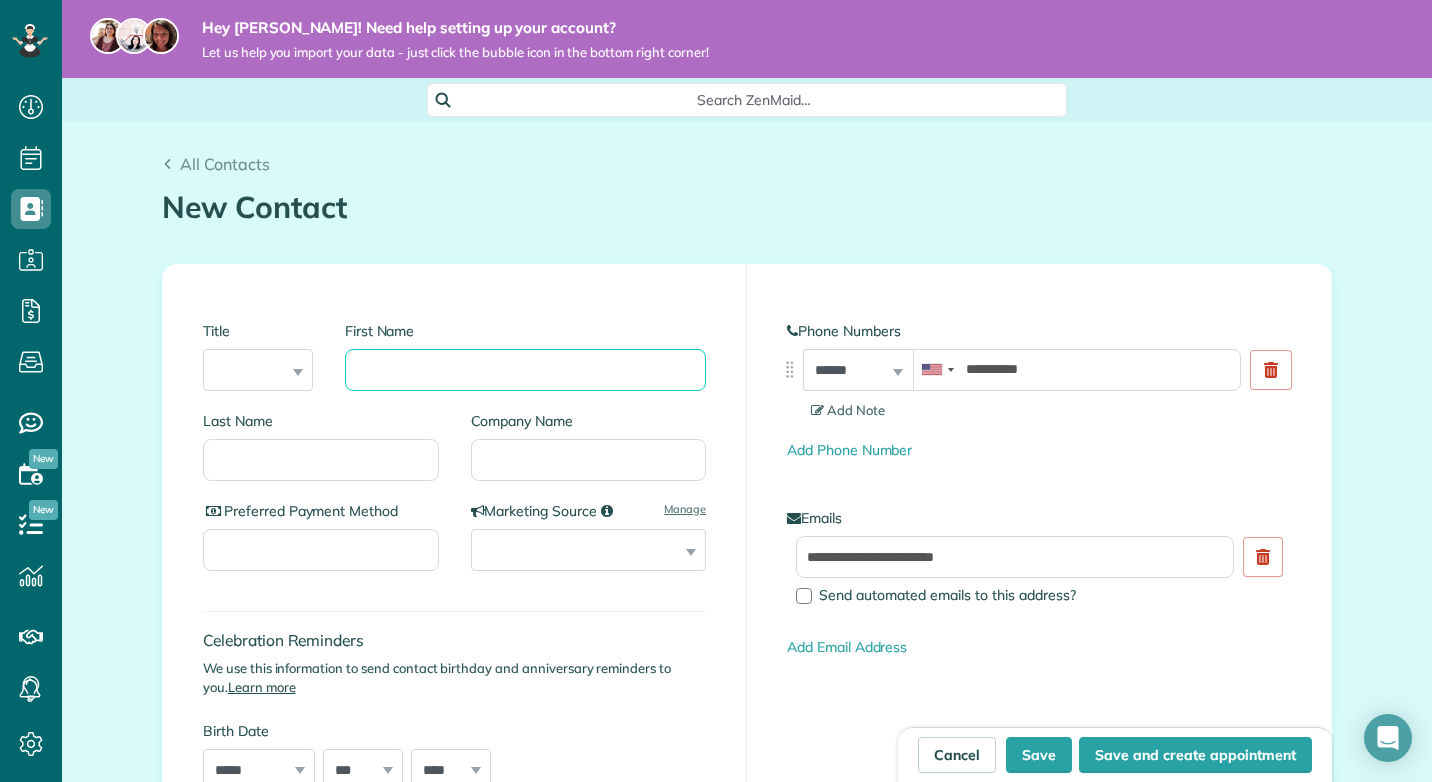 click on "First Name" at bounding box center (525, 370) 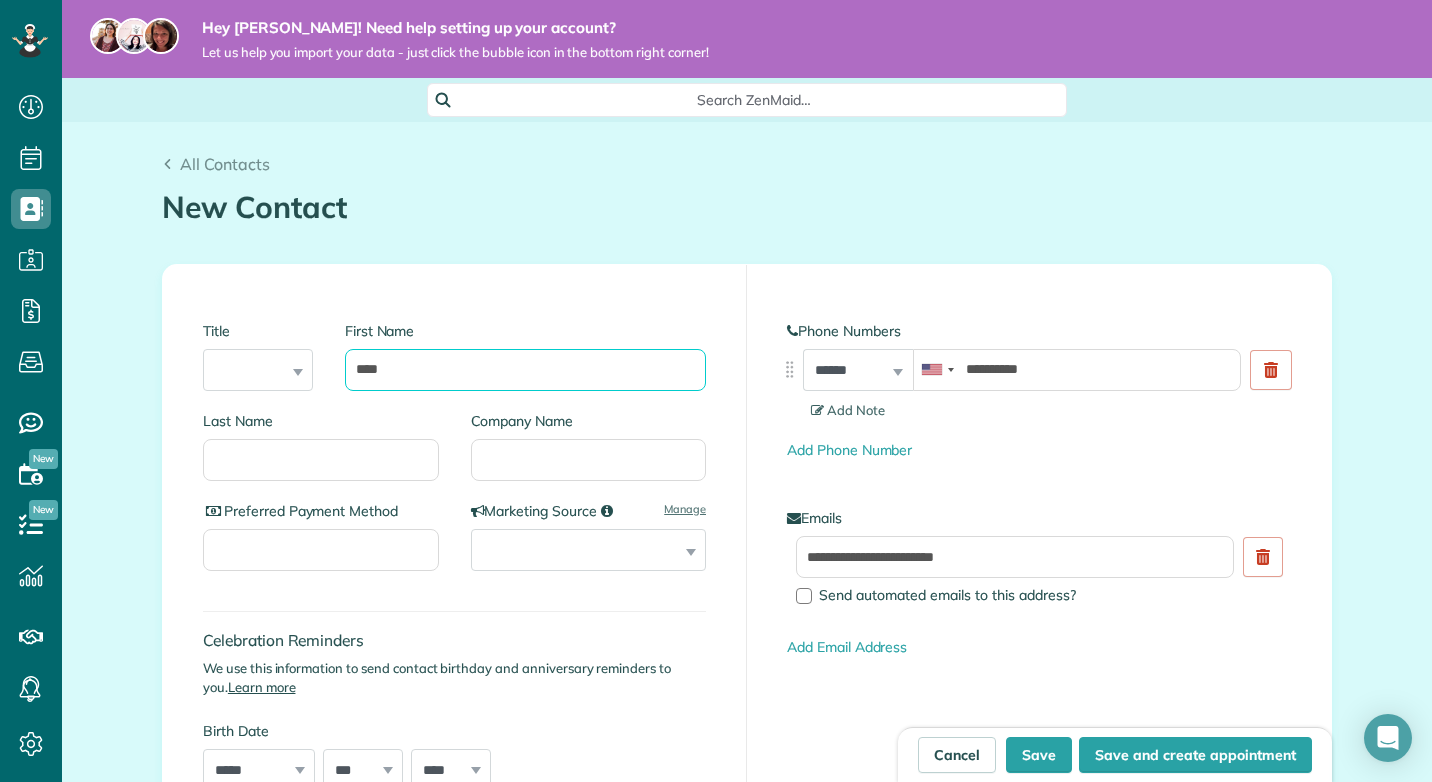 type on "****" 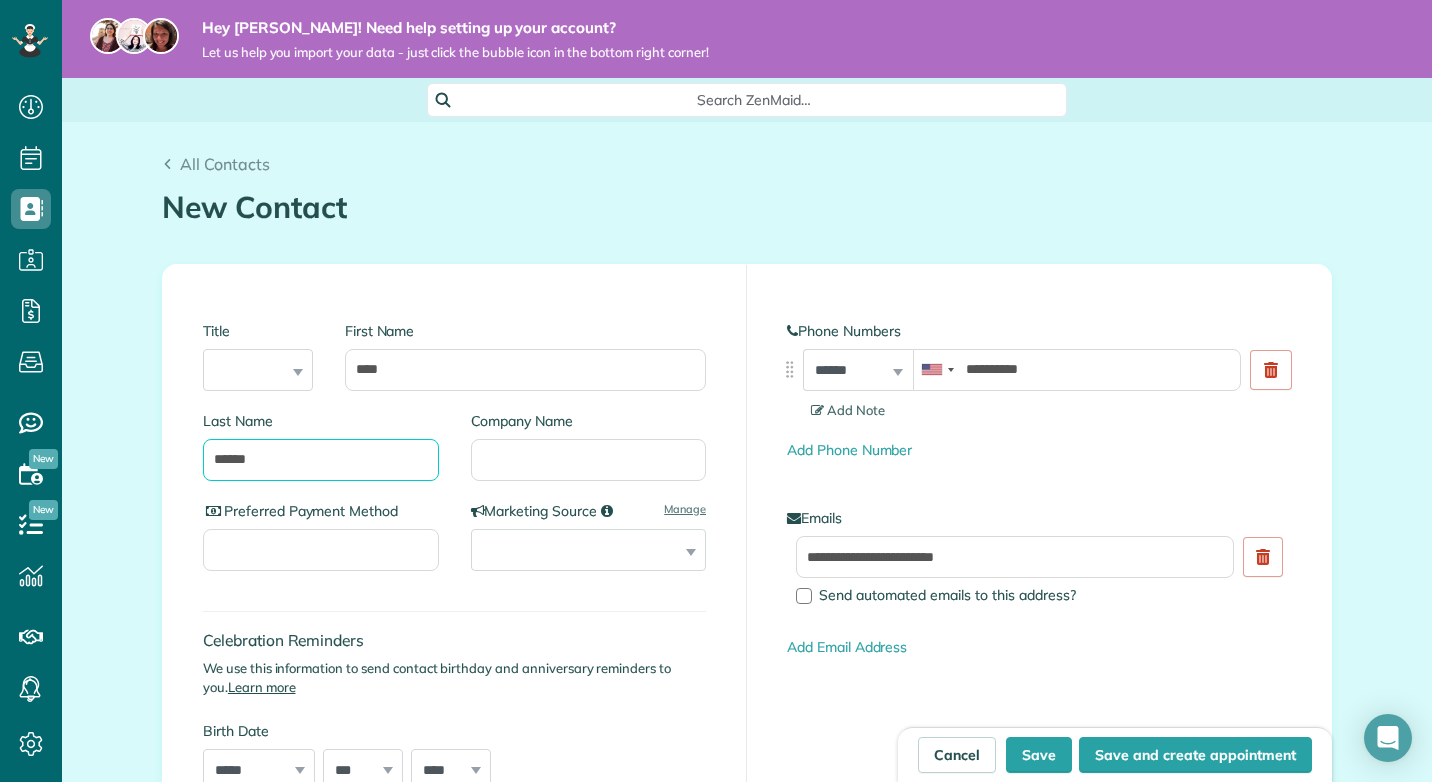 type on "******" 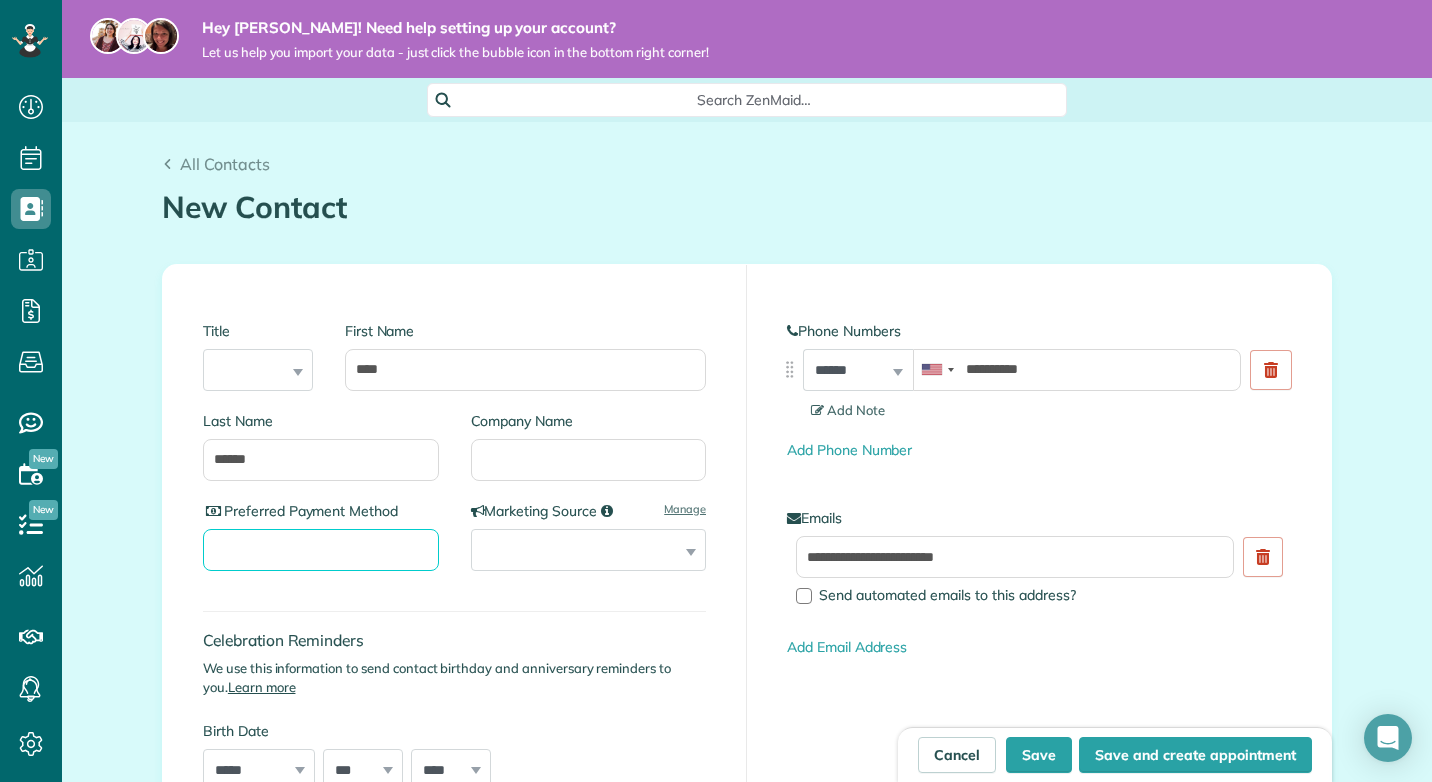 click on "Preferred Payment Method" at bounding box center (321, 550) 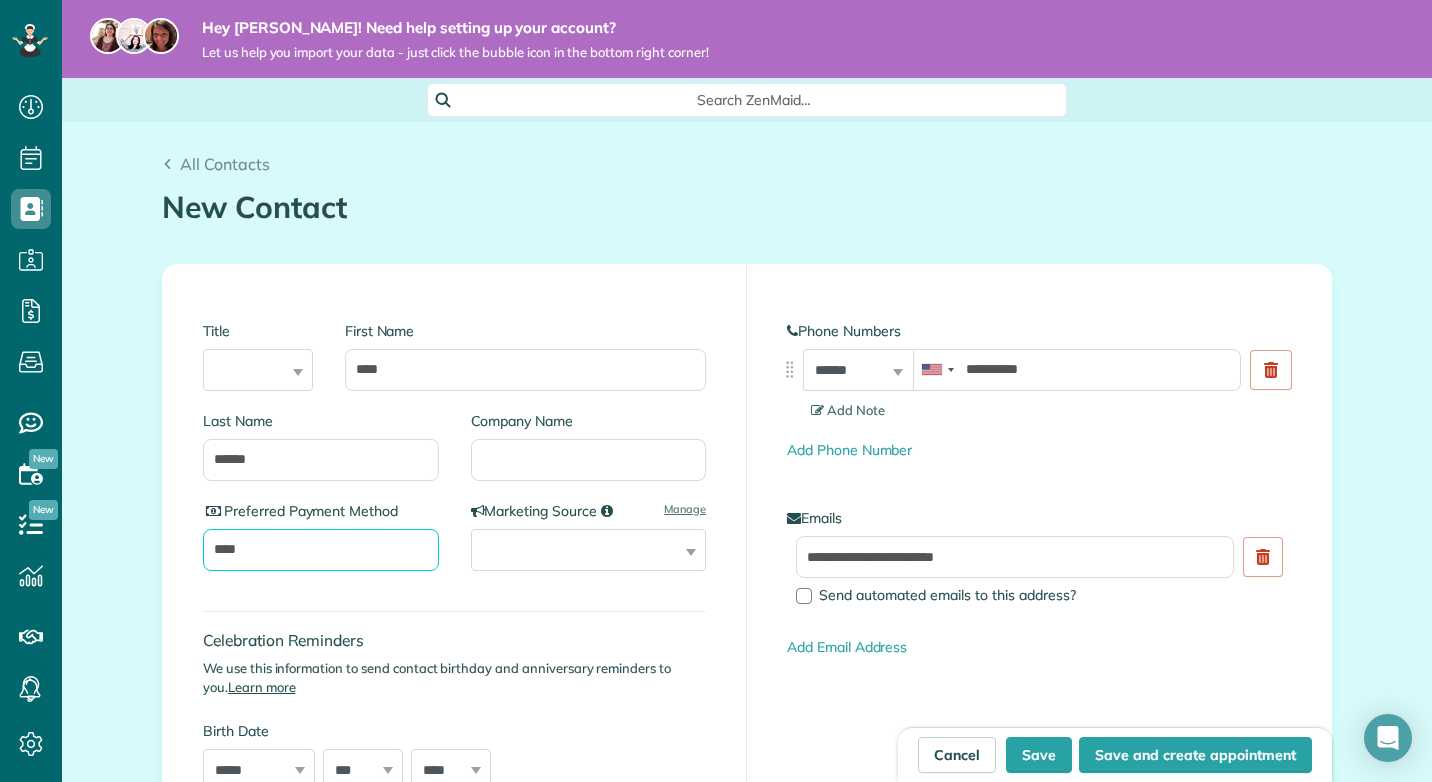 type on "****" 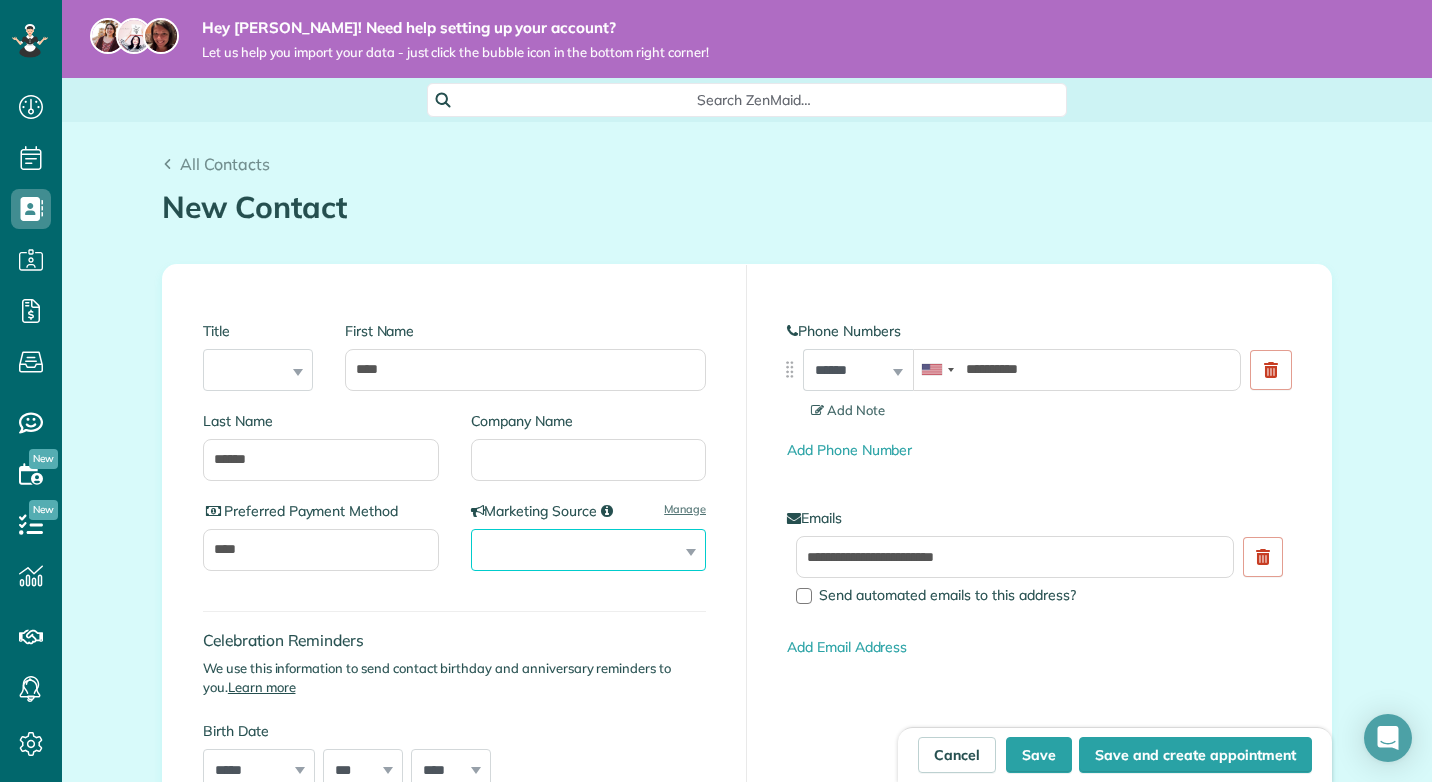 click on "**********" at bounding box center (589, 550) 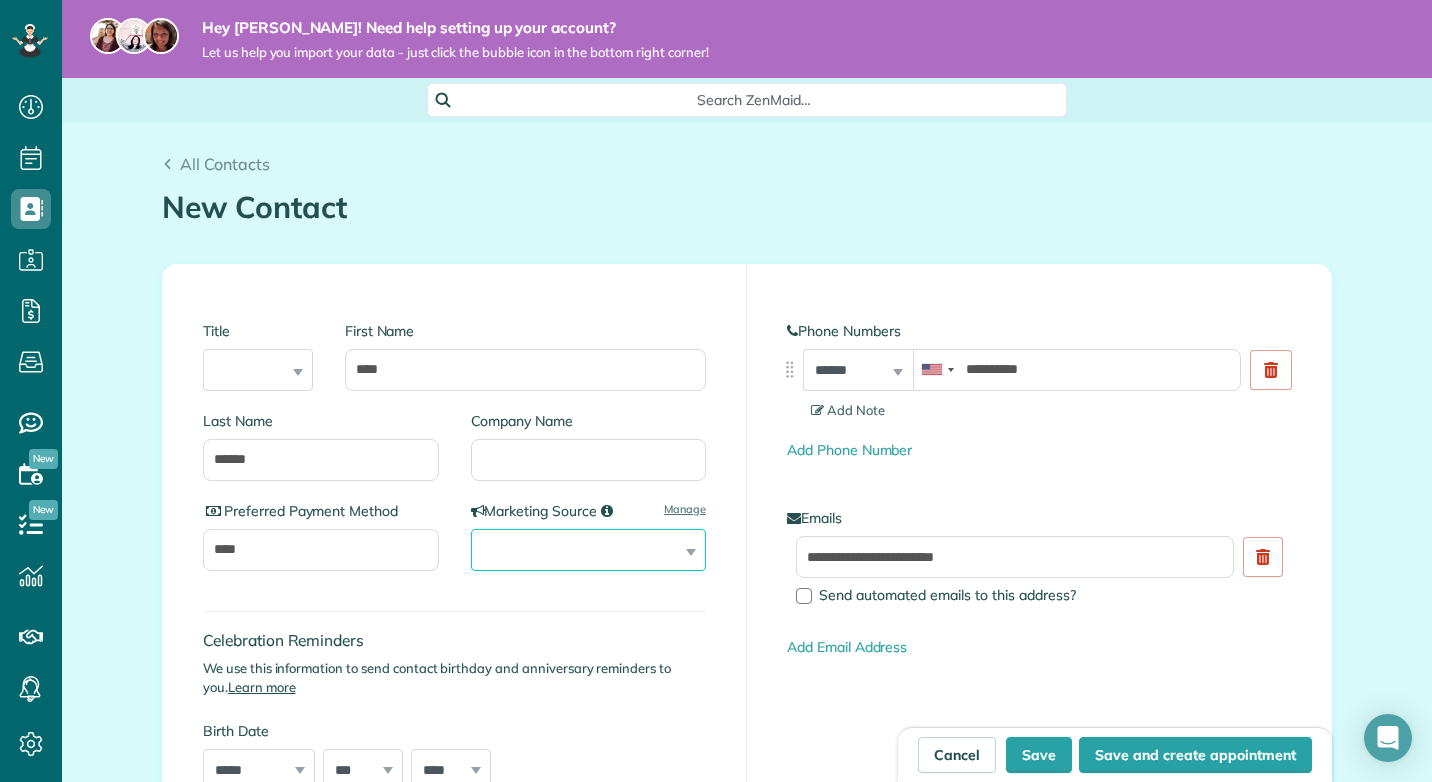 select on "**********" 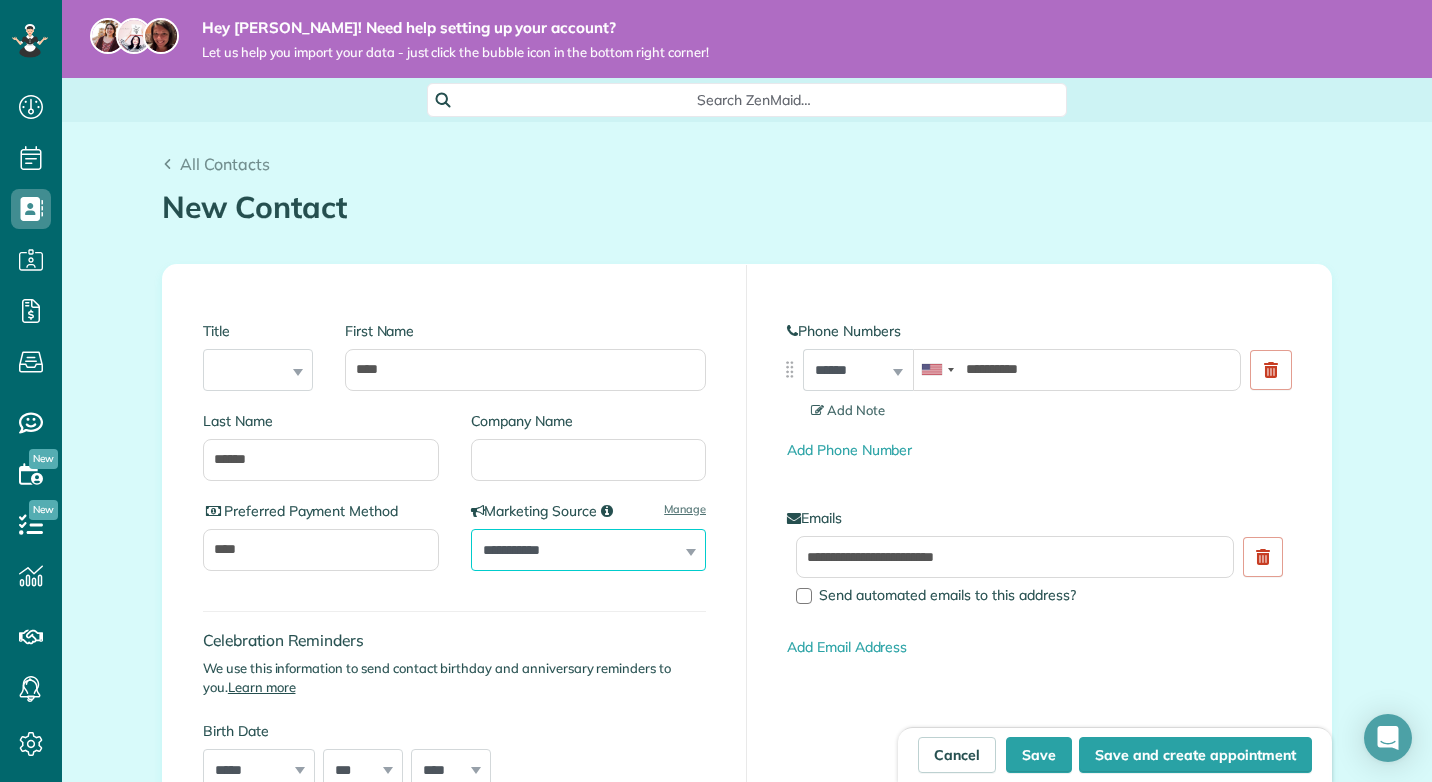 click on "**********" at bounding box center [589, 550] 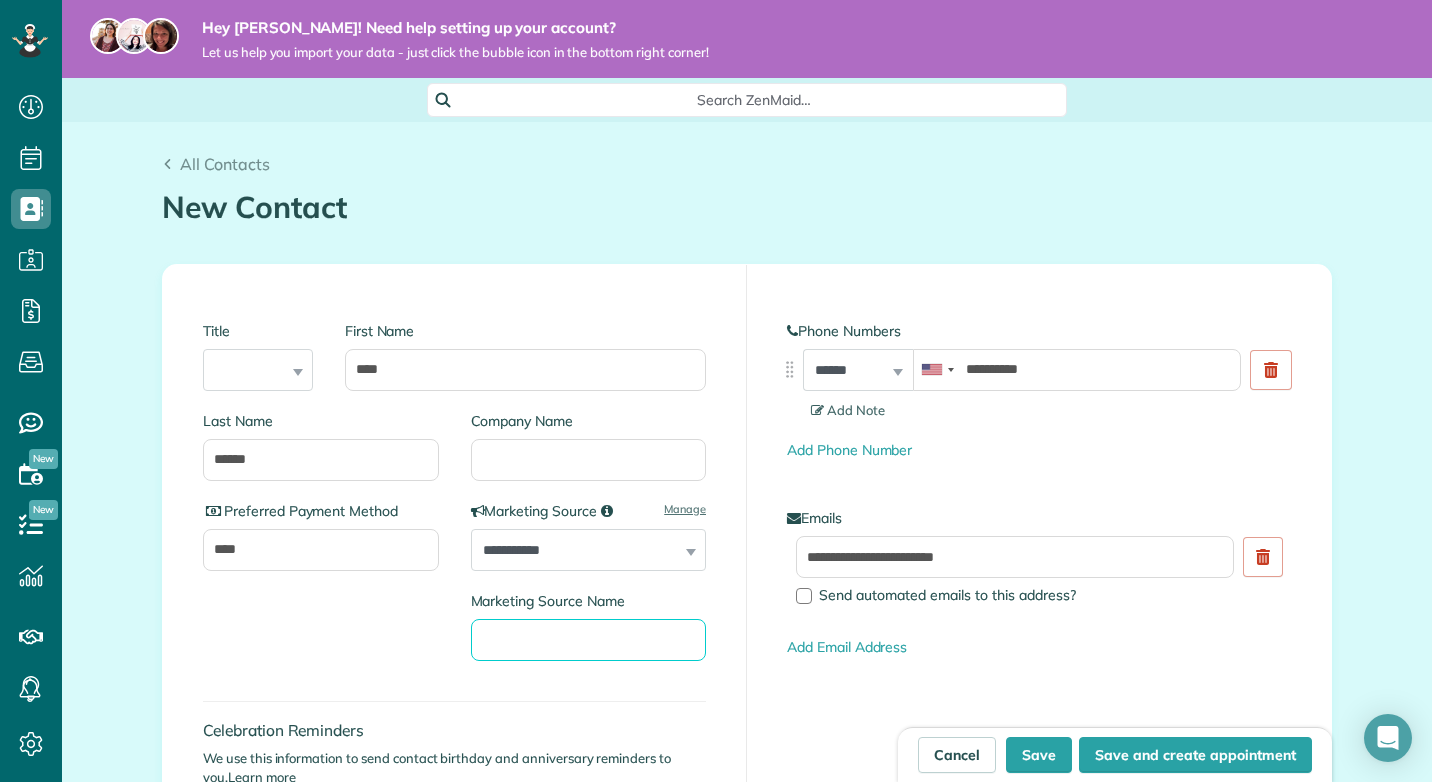 click on "Marketing Source Name" at bounding box center (589, 640) 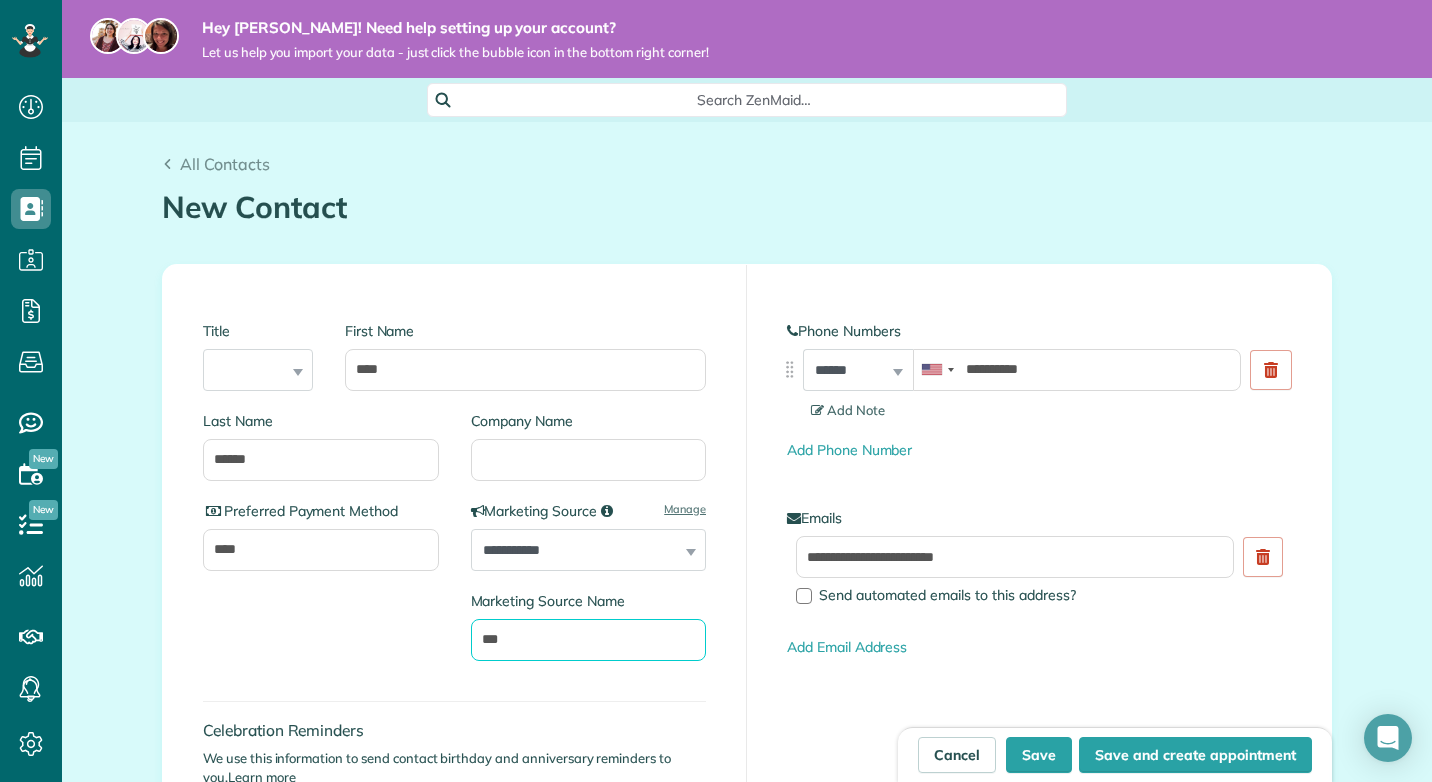 type on "***" 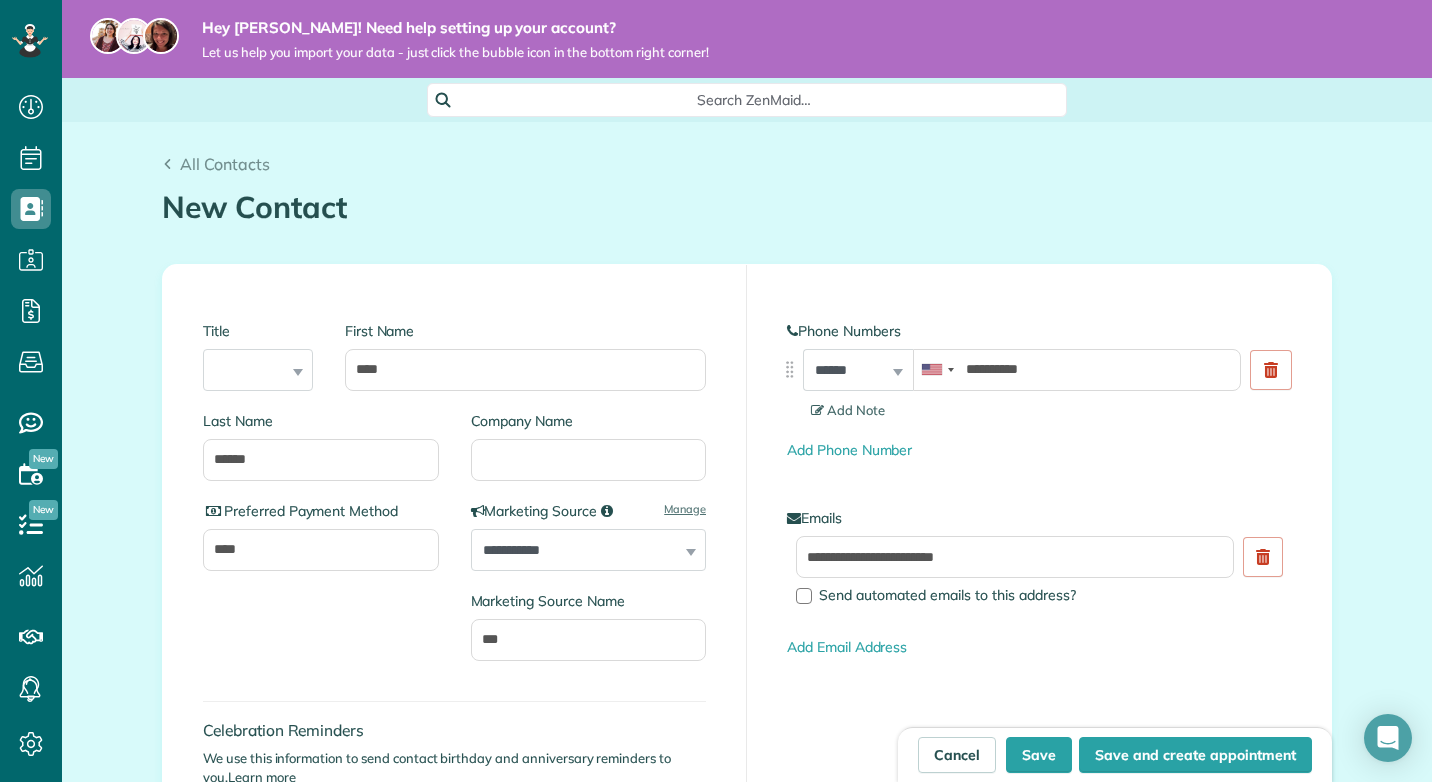 click on "**********" at bounding box center (455, 655) 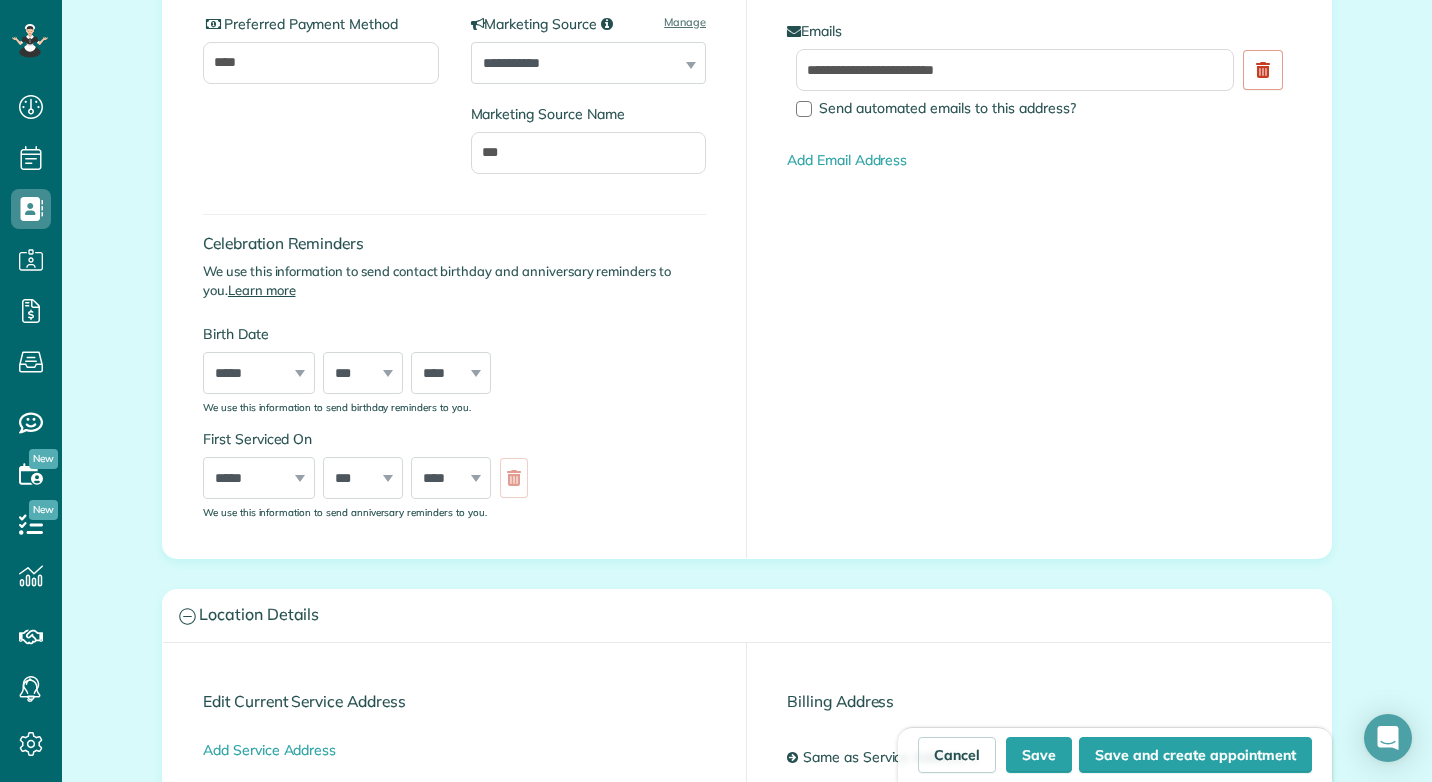 scroll, scrollTop: 500, scrollLeft: 0, axis: vertical 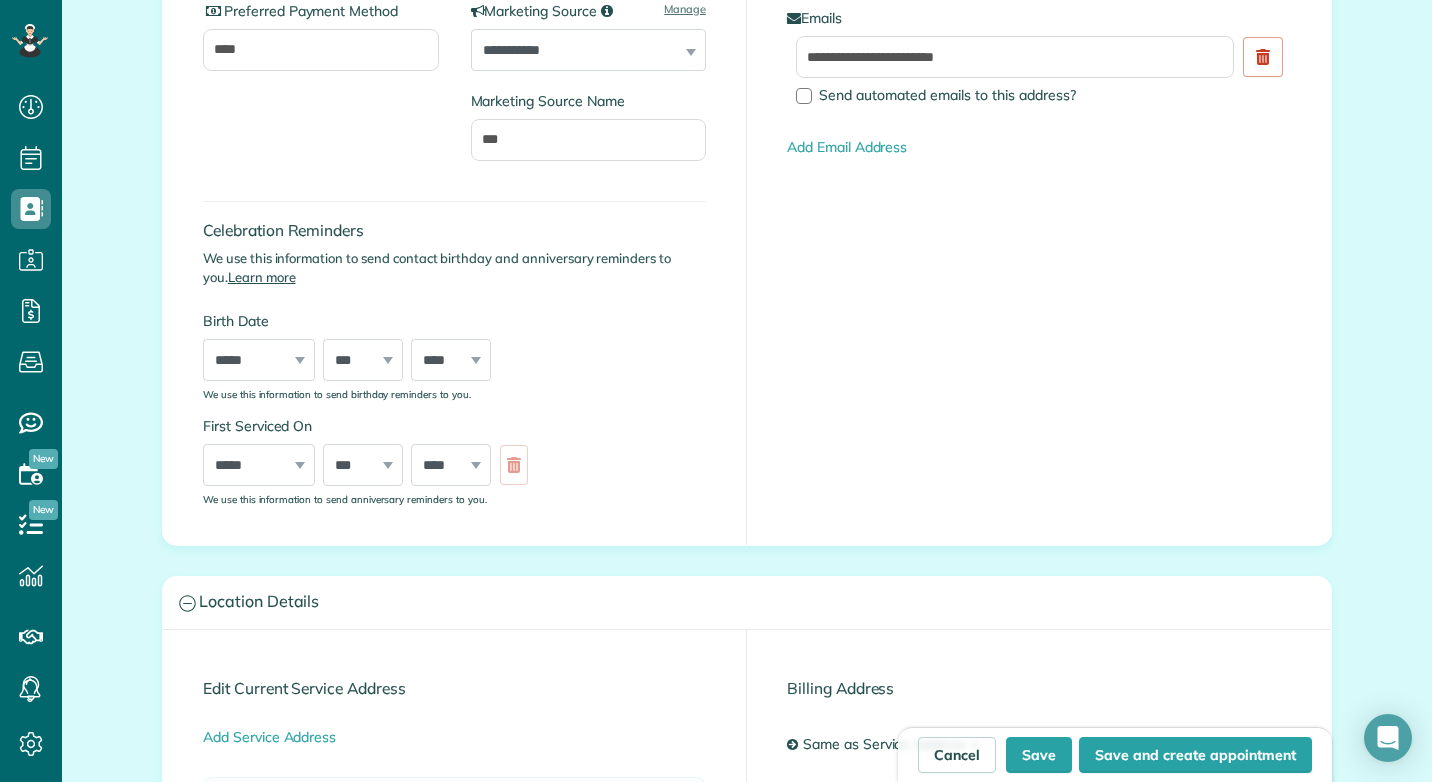 click on "*****
*******
********
*****
*****
***
****
****
******
*********
*******
********
********" at bounding box center (259, 465) 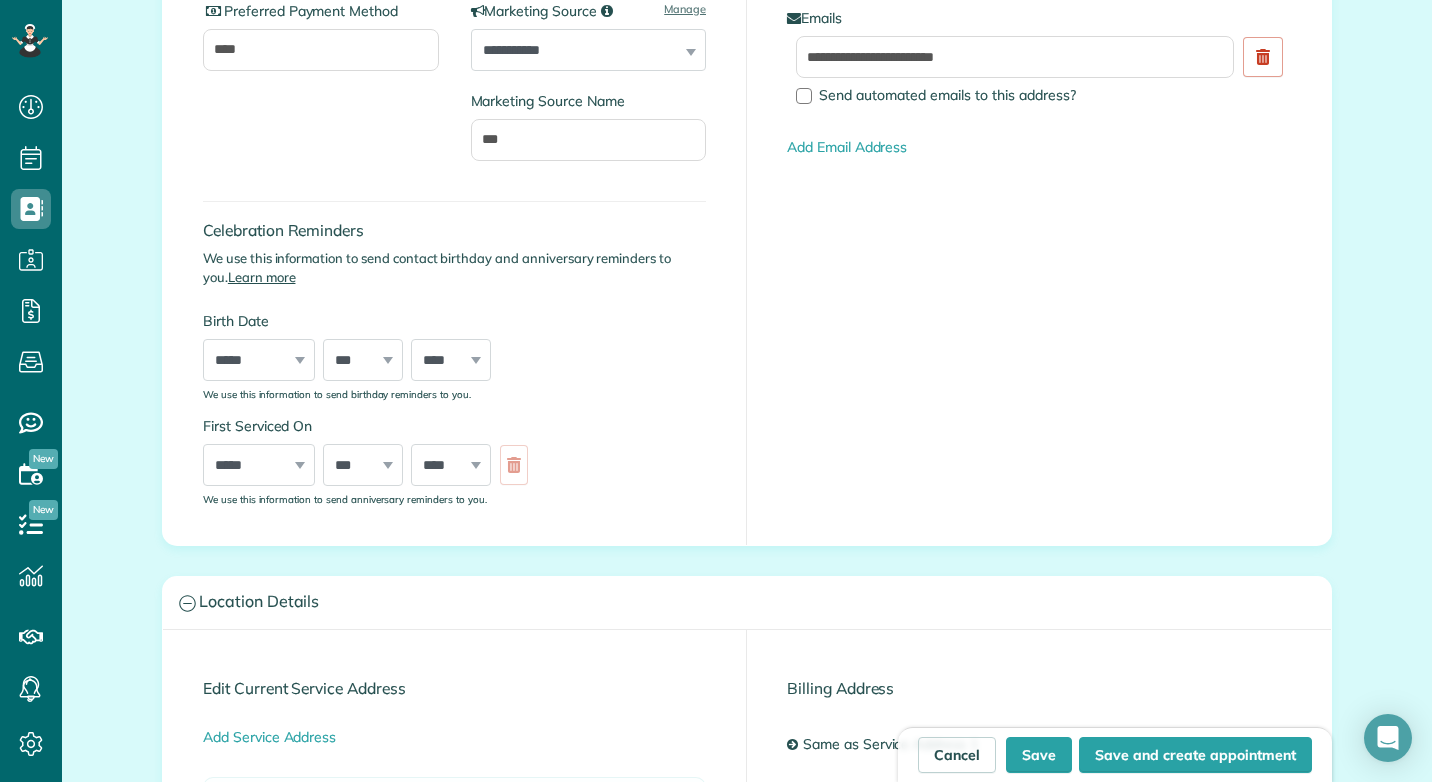 click on "*****
*******
********
*****
*****
***
****
****
******
*********
*******
********
********" at bounding box center (259, 465) 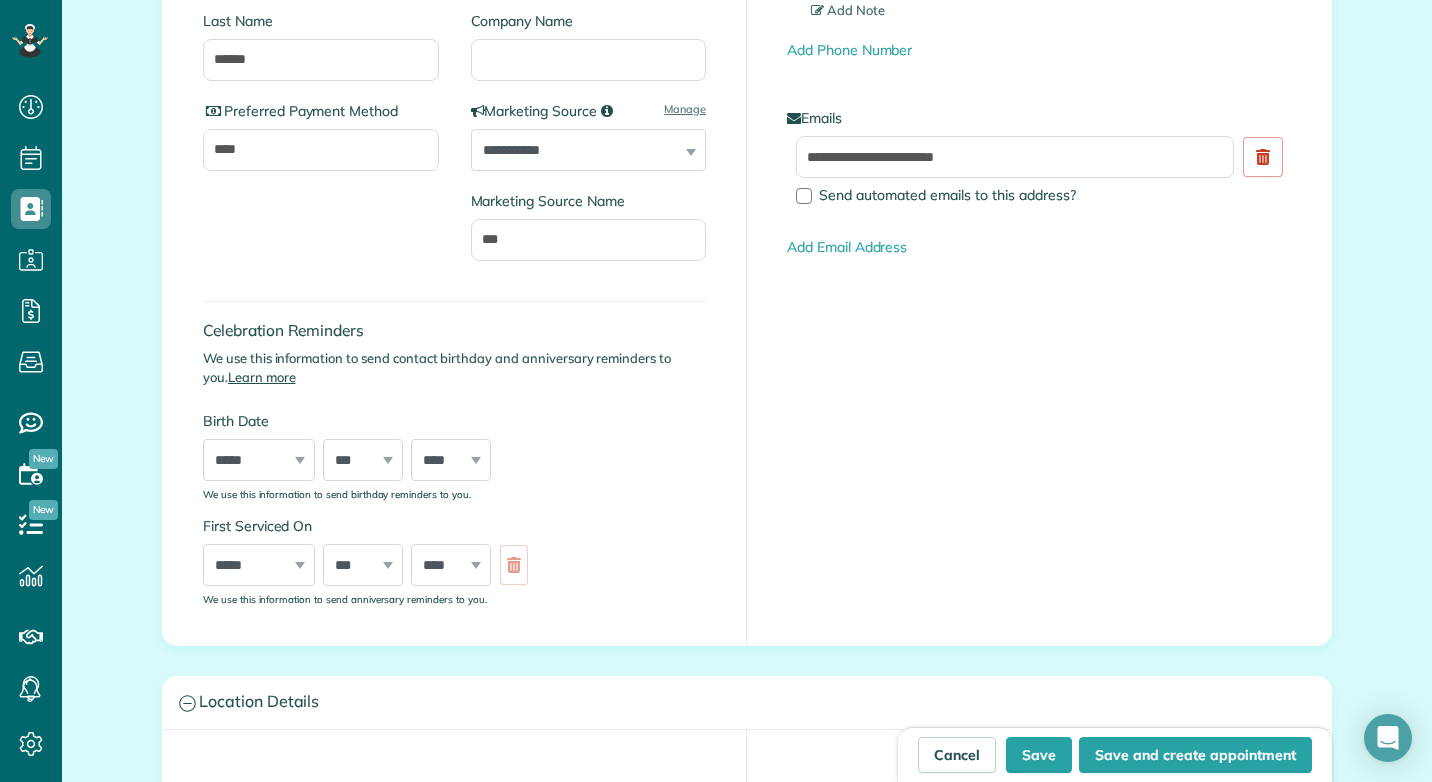 scroll, scrollTop: 100, scrollLeft: 0, axis: vertical 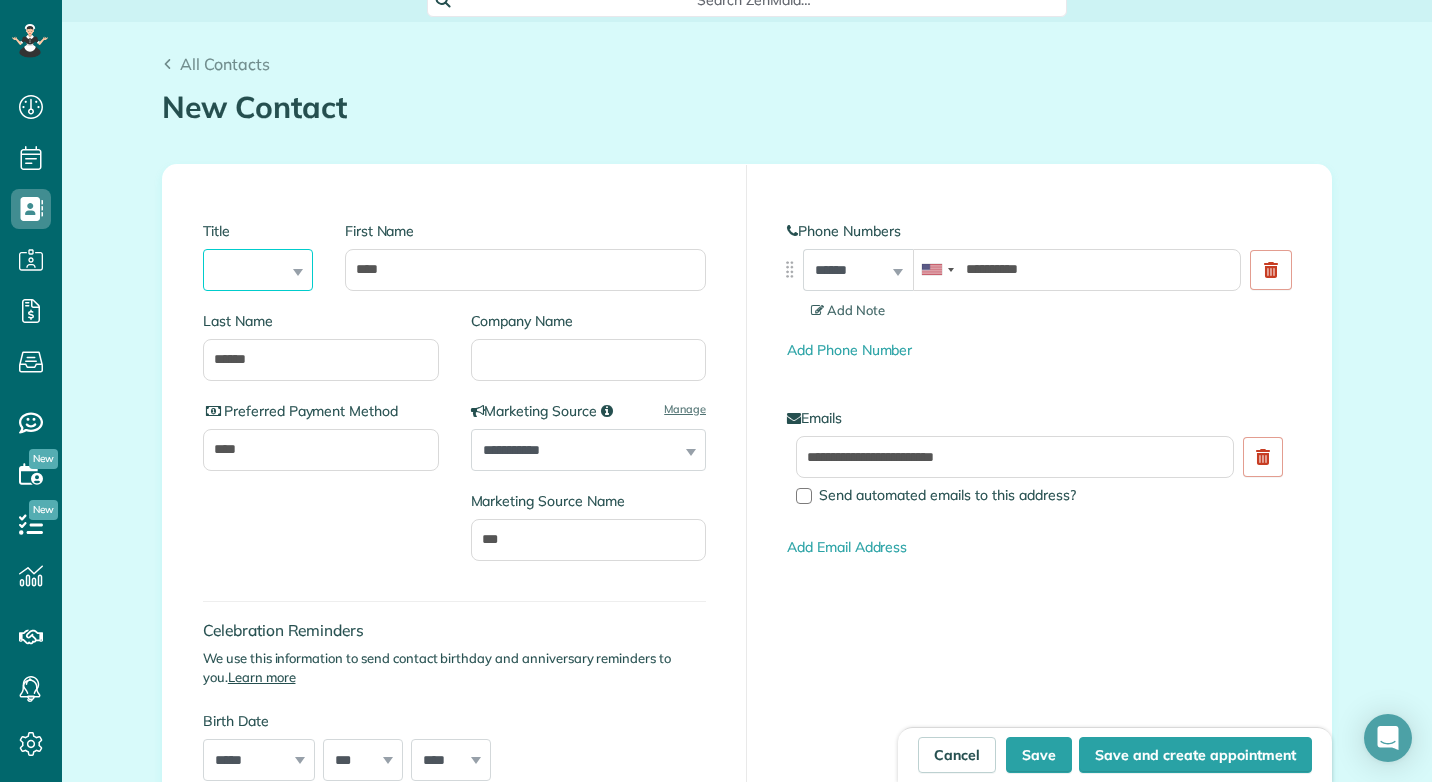 click on "***
****
***
***" at bounding box center (258, 270) 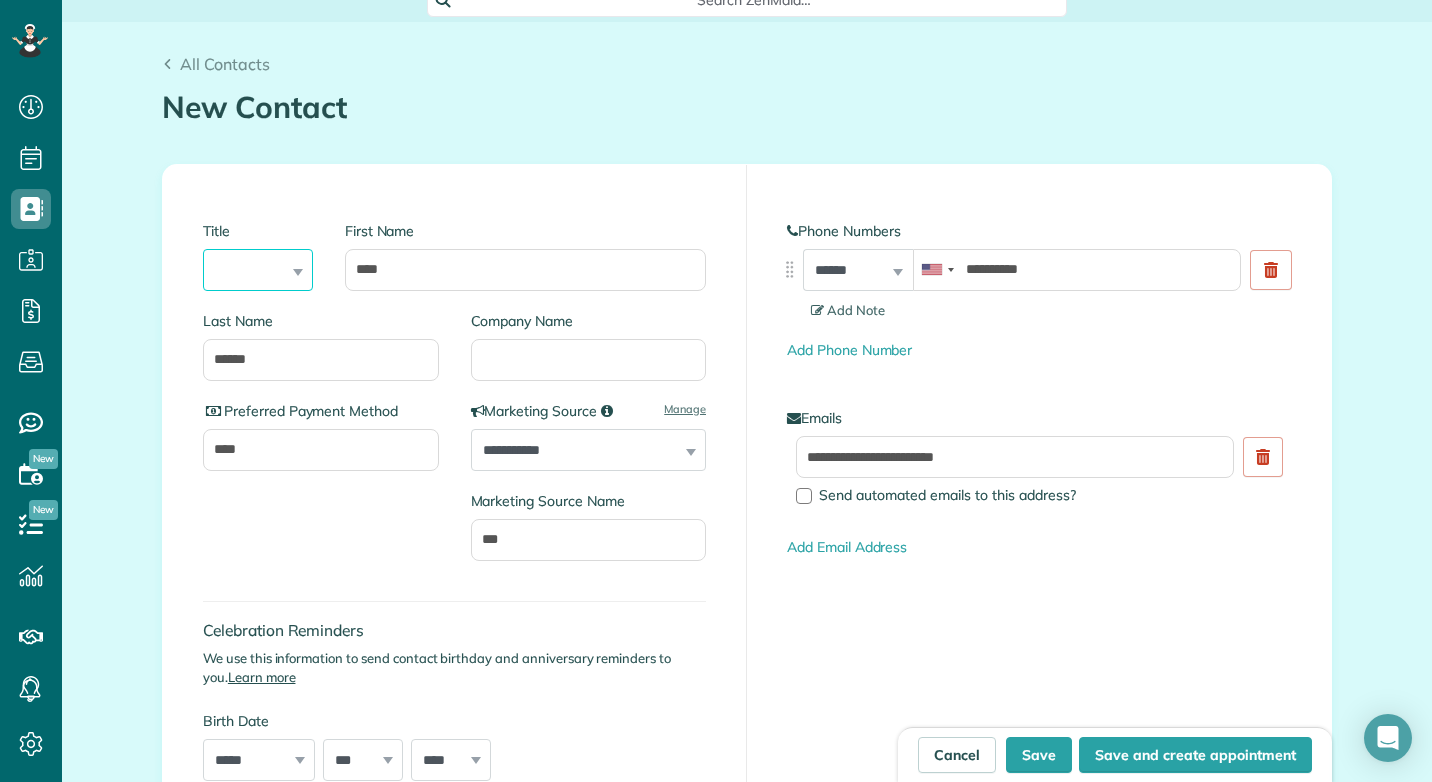 select on "****" 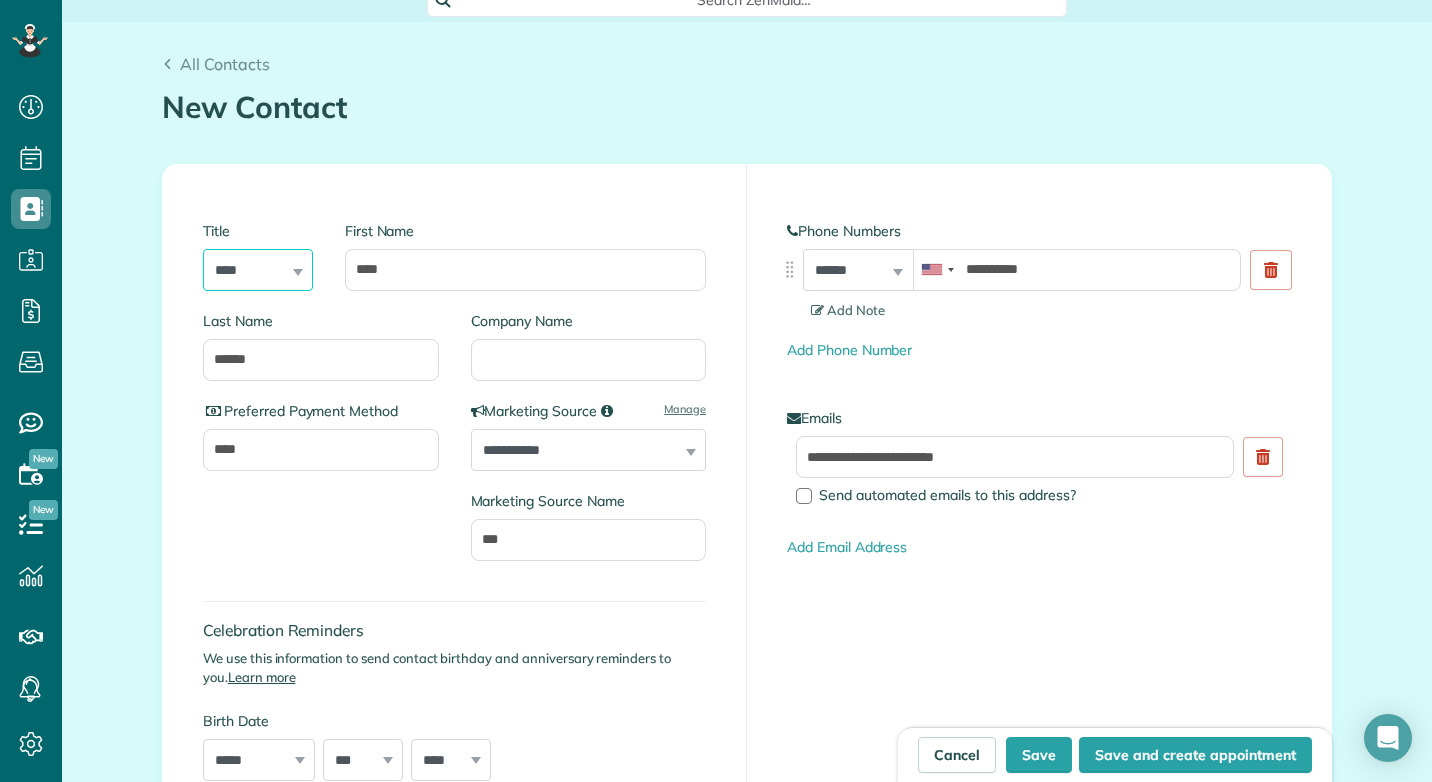 click on "***
****
***
***" at bounding box center [258, 270] 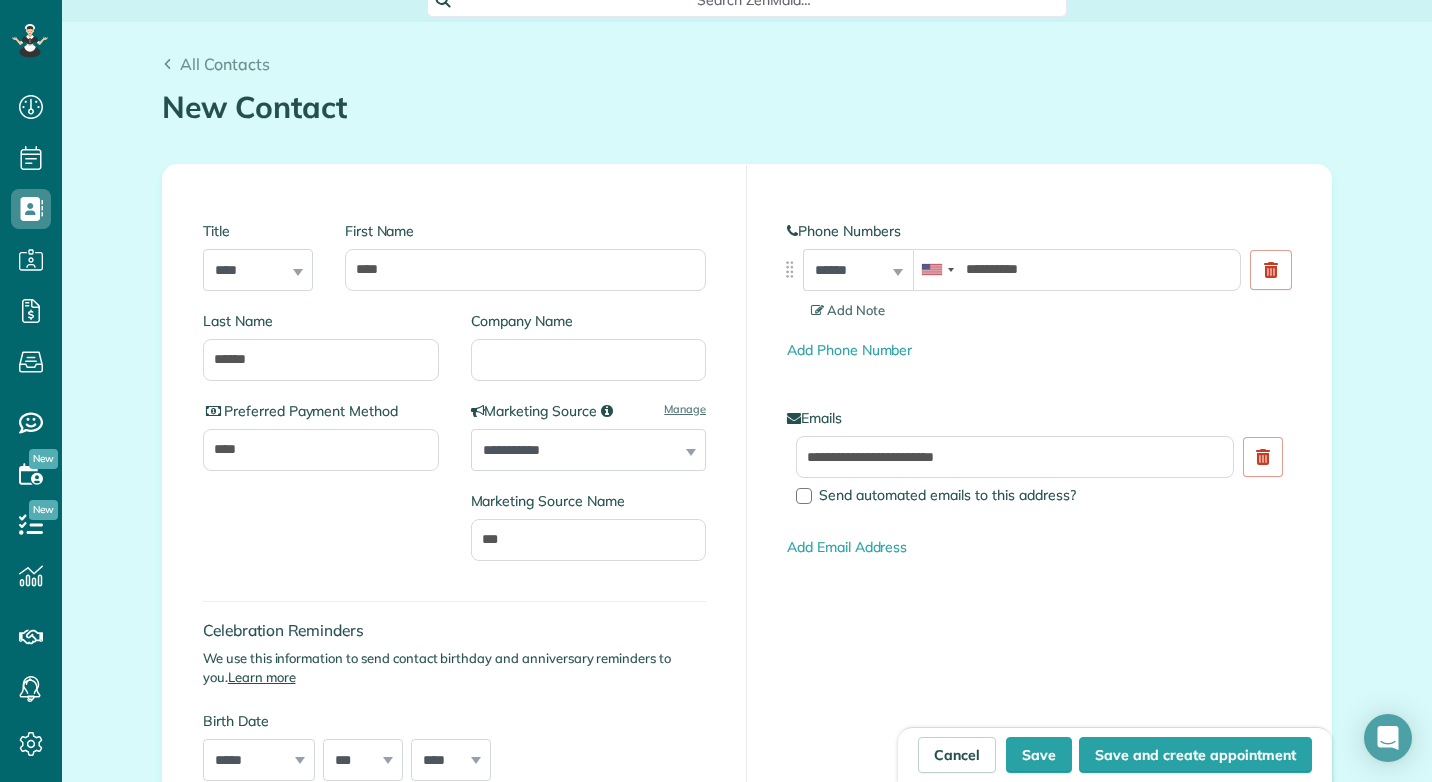 click on "Celebration Reminders
We use this information to send contact birthday and anniversary reminders to you.
Learn more
Birth Date
*****
*******
********
*****
*****
***
****
****
******
*********
*******
********
********
***
*
*
*
*
*
*
*
*
*
**
**
**
**
**
**
**
**
**
**
**
**
**
**
**
**
**
**
**
**
**
**
****
****
****
****
****
****
****
****
****
****
****
****
****
****
****
****
****
****
****
****
****
****
****
****
****
****
****
****
****
****
****
****
****
****
****
****
****
****
****
****
****
****
****
****
****
****
****
****
****
****
****
****
****
****
****
****
****
****
****
****
****" at bounding box center (454, 690) 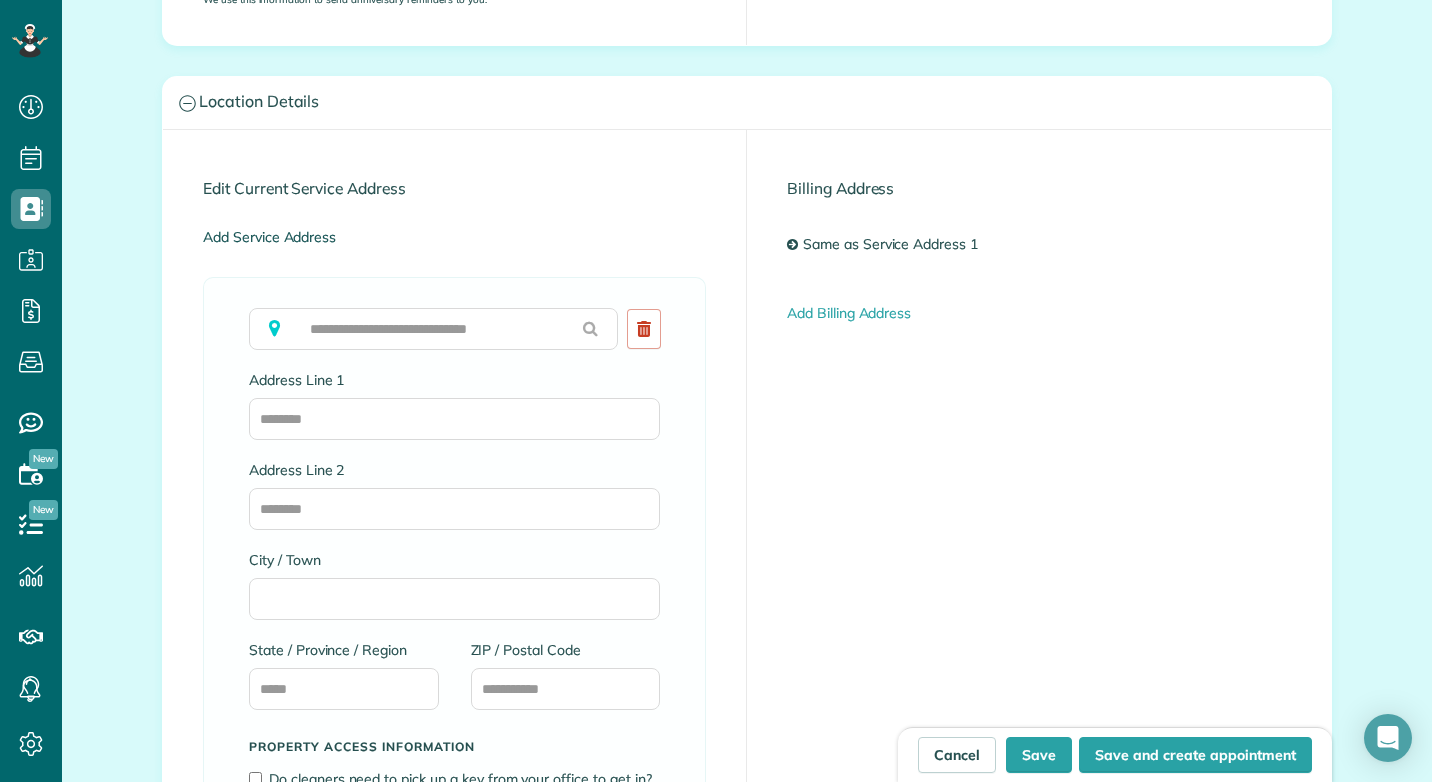 scroll, scrollTop: 800, scrollLeft: 0, axis: vertical 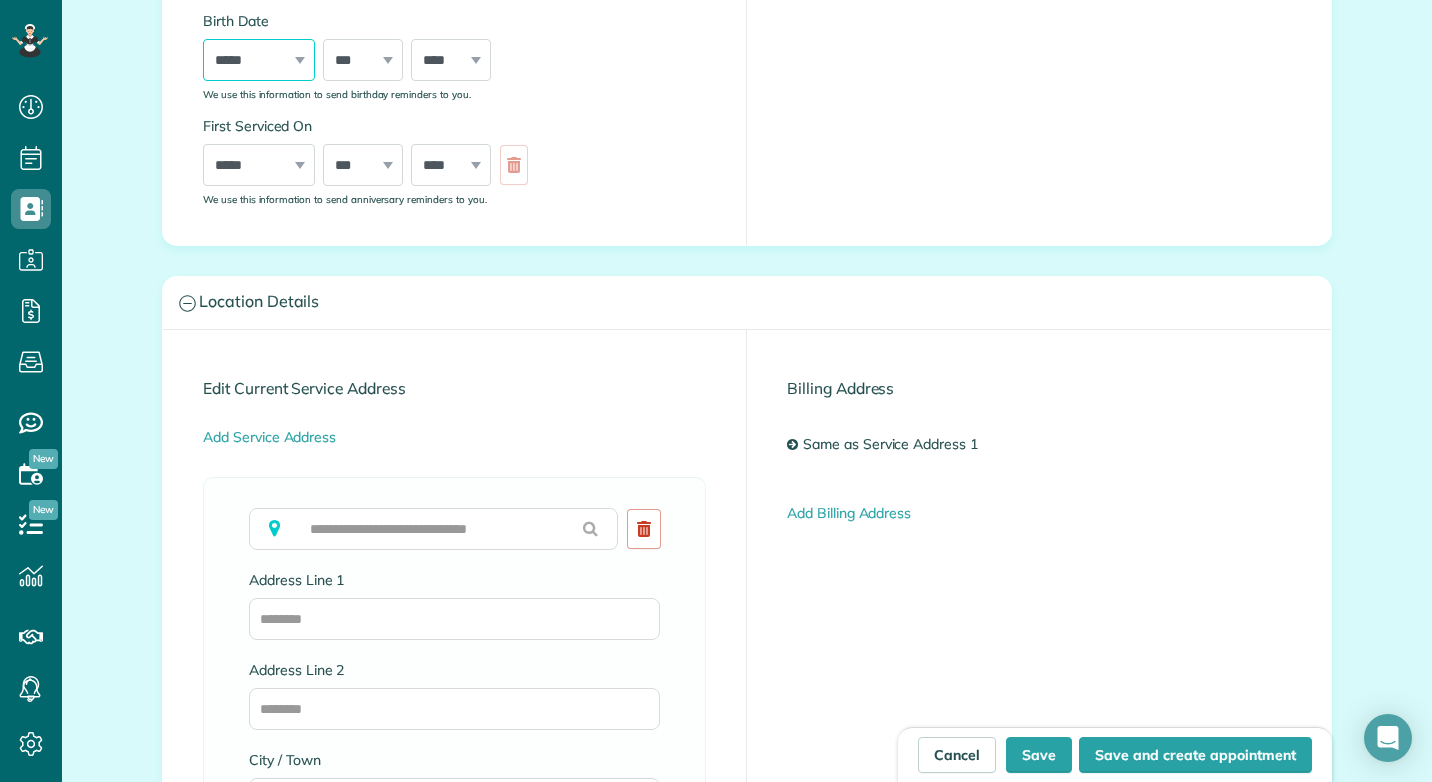 click on "*****
*******
********
*****
*****
***
****
****
******
*********
*******
********
********" at bounding box center (259, 60) 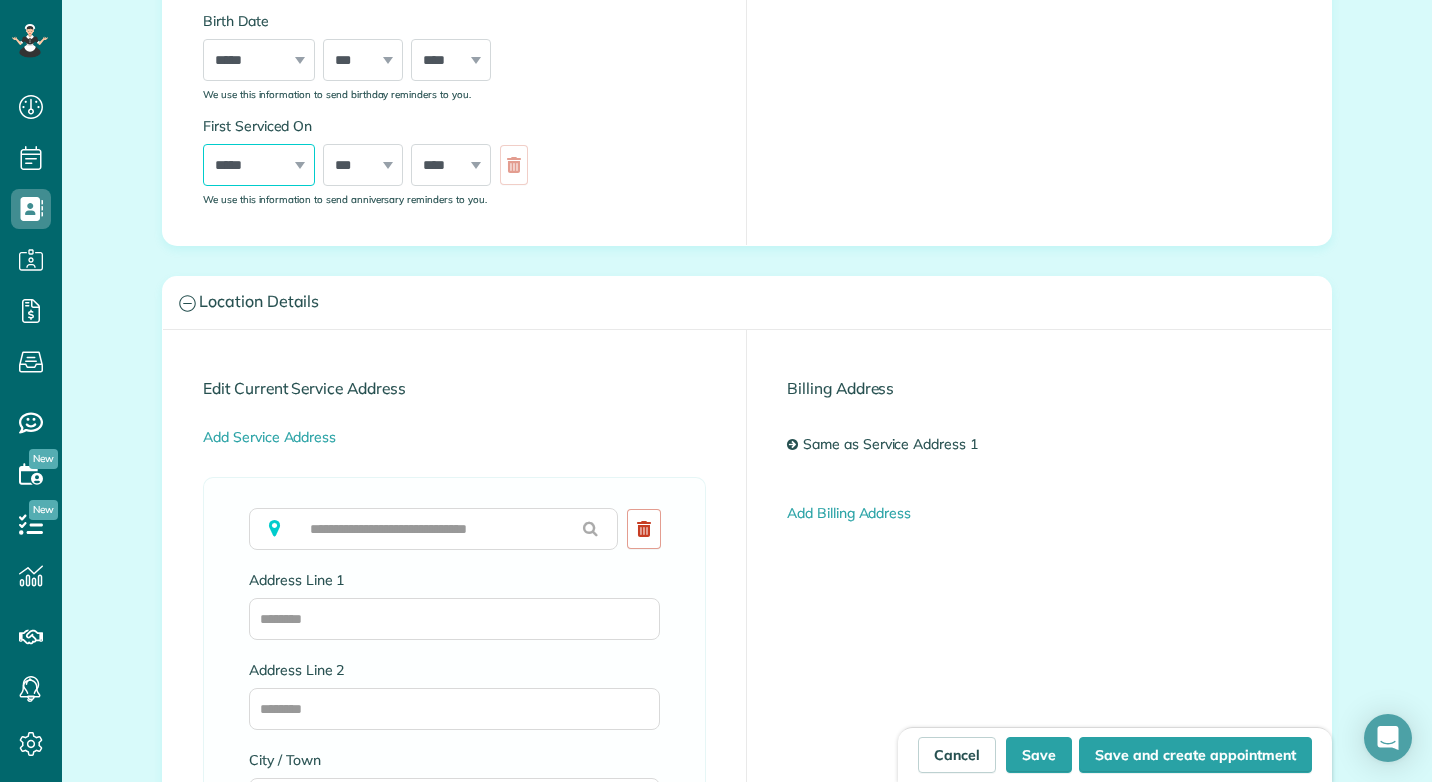 click on "*****
*******
********
*****
*****
***
****
****
******
*********
*******
********
********" at bounding box center (259, 165) 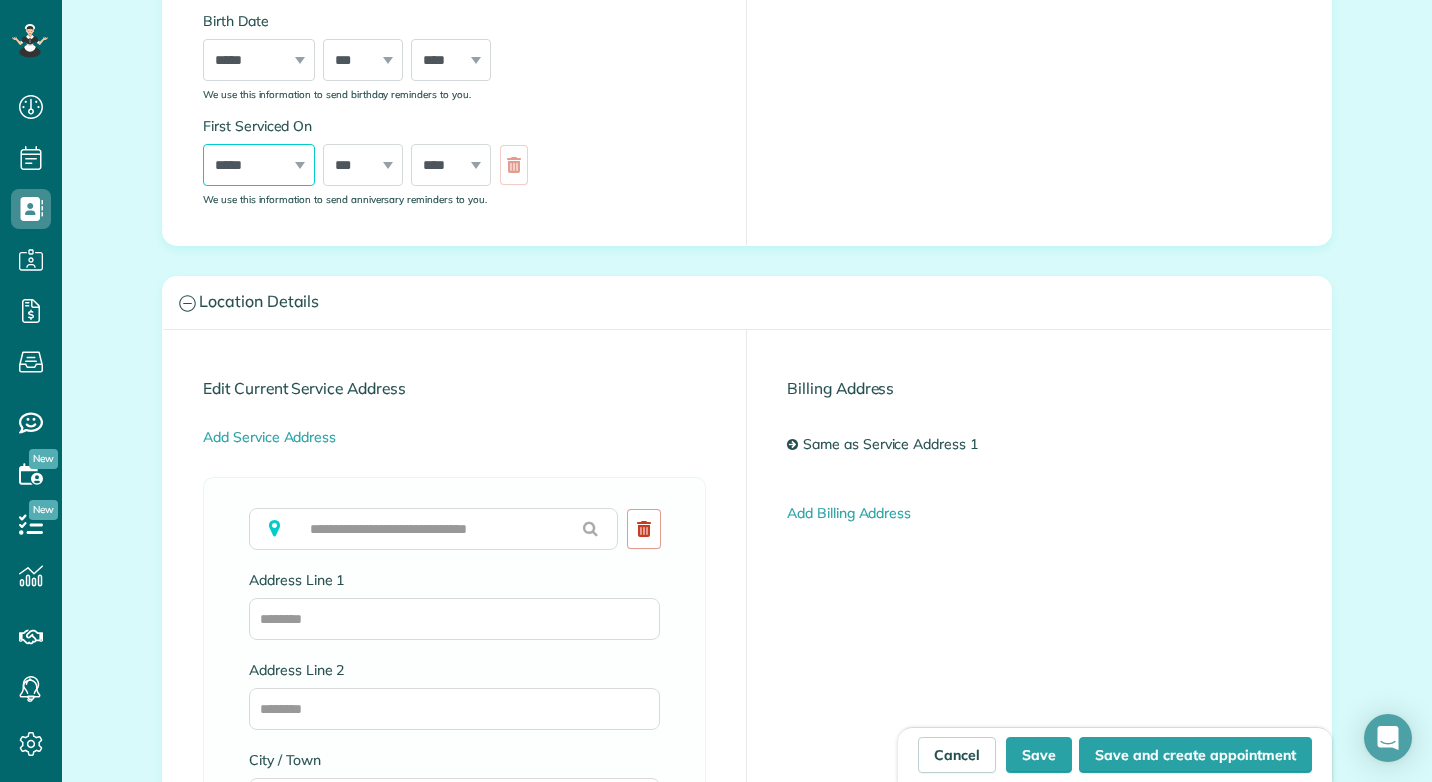 select on "*" 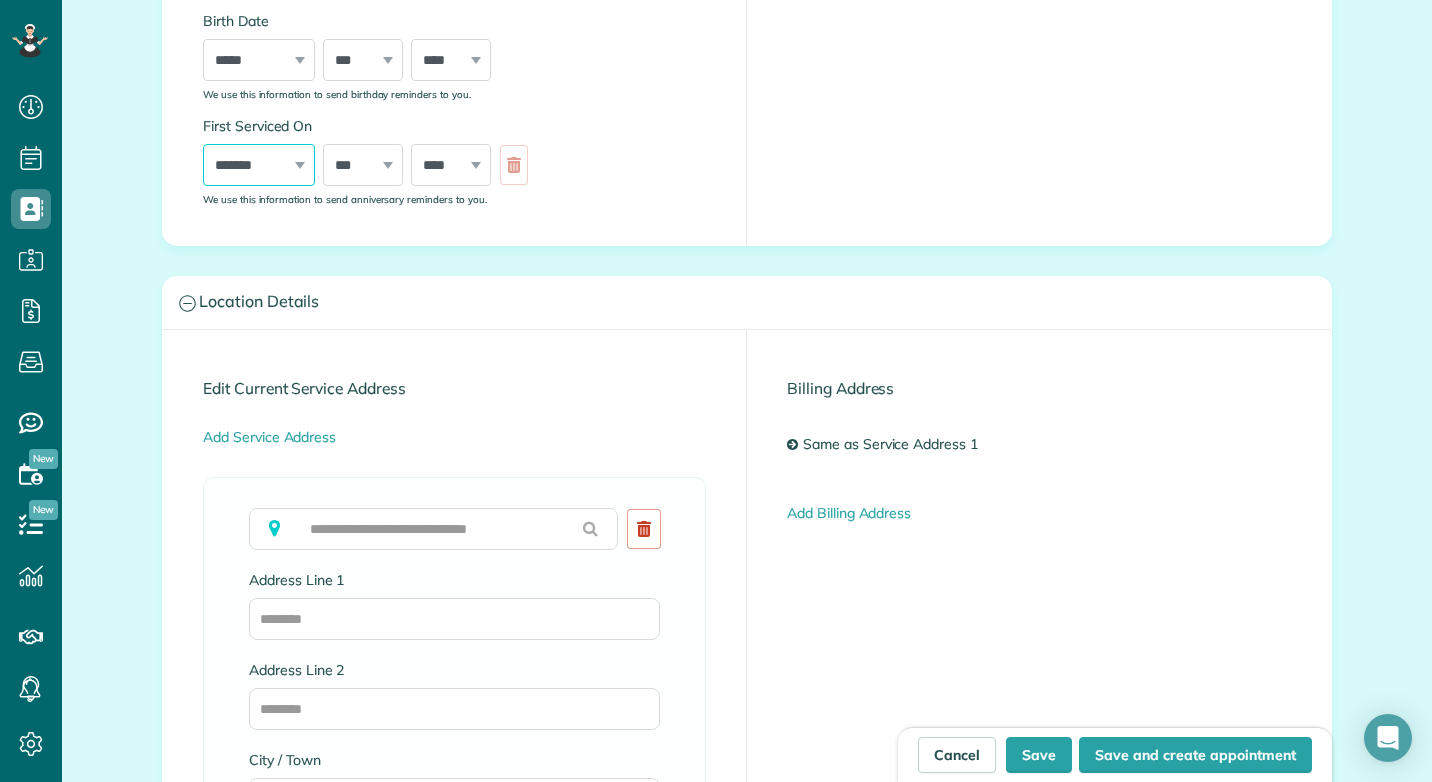 click on "*****
*******
********
*****
*****
***
****
****
******
*********
*******
********
********" at bounding box center (259, 165) 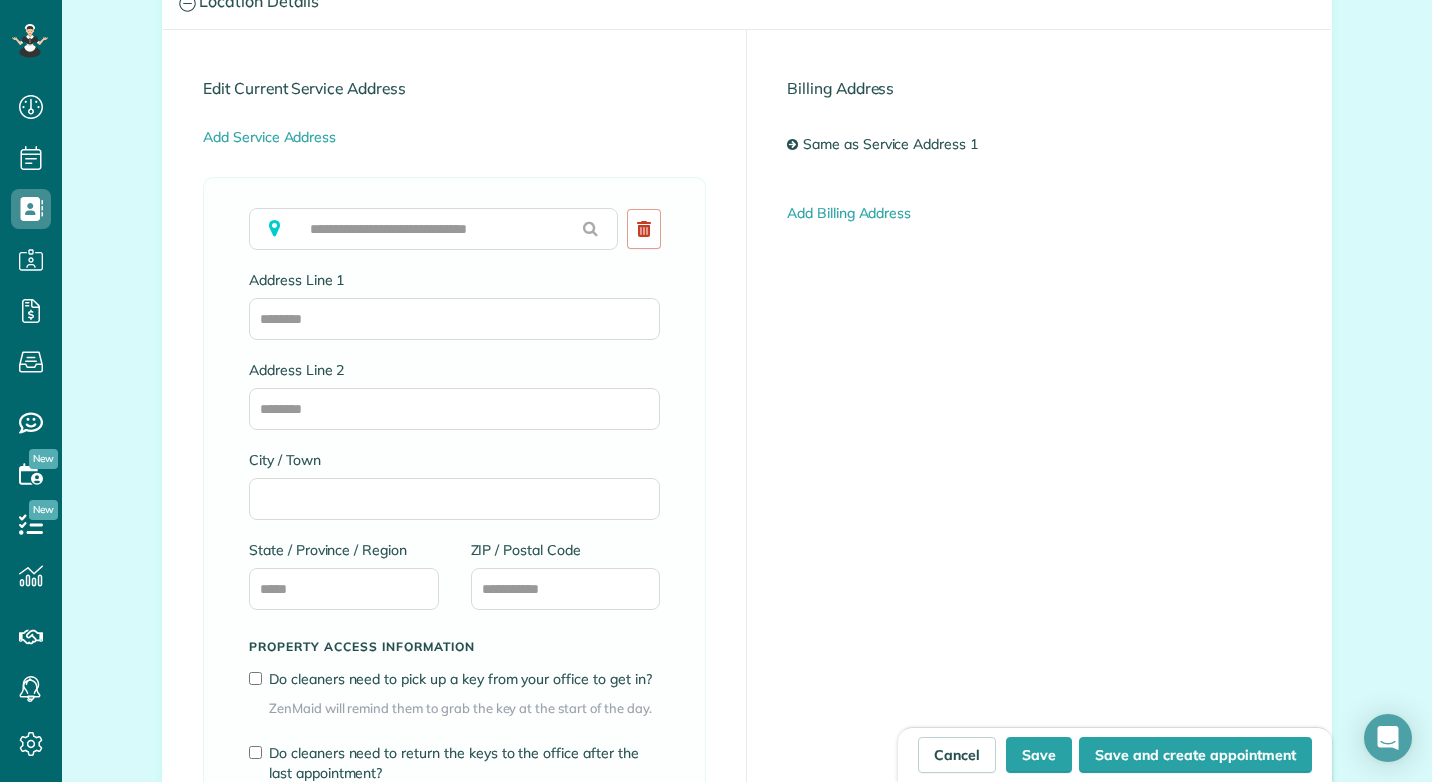 scroll, scrollTop: 1000, scrollLeft: 0, axis: vertical 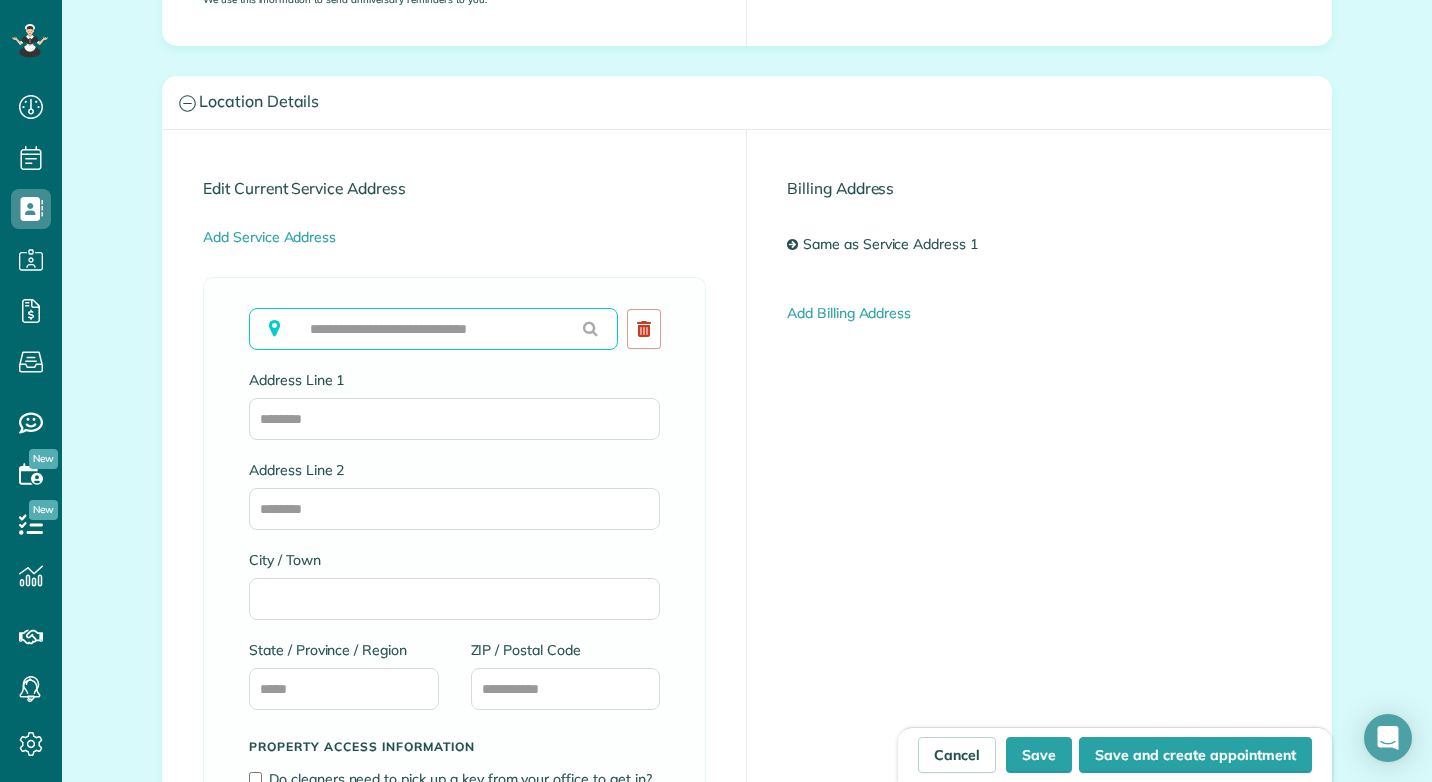 click at bounding box center (433, 329) 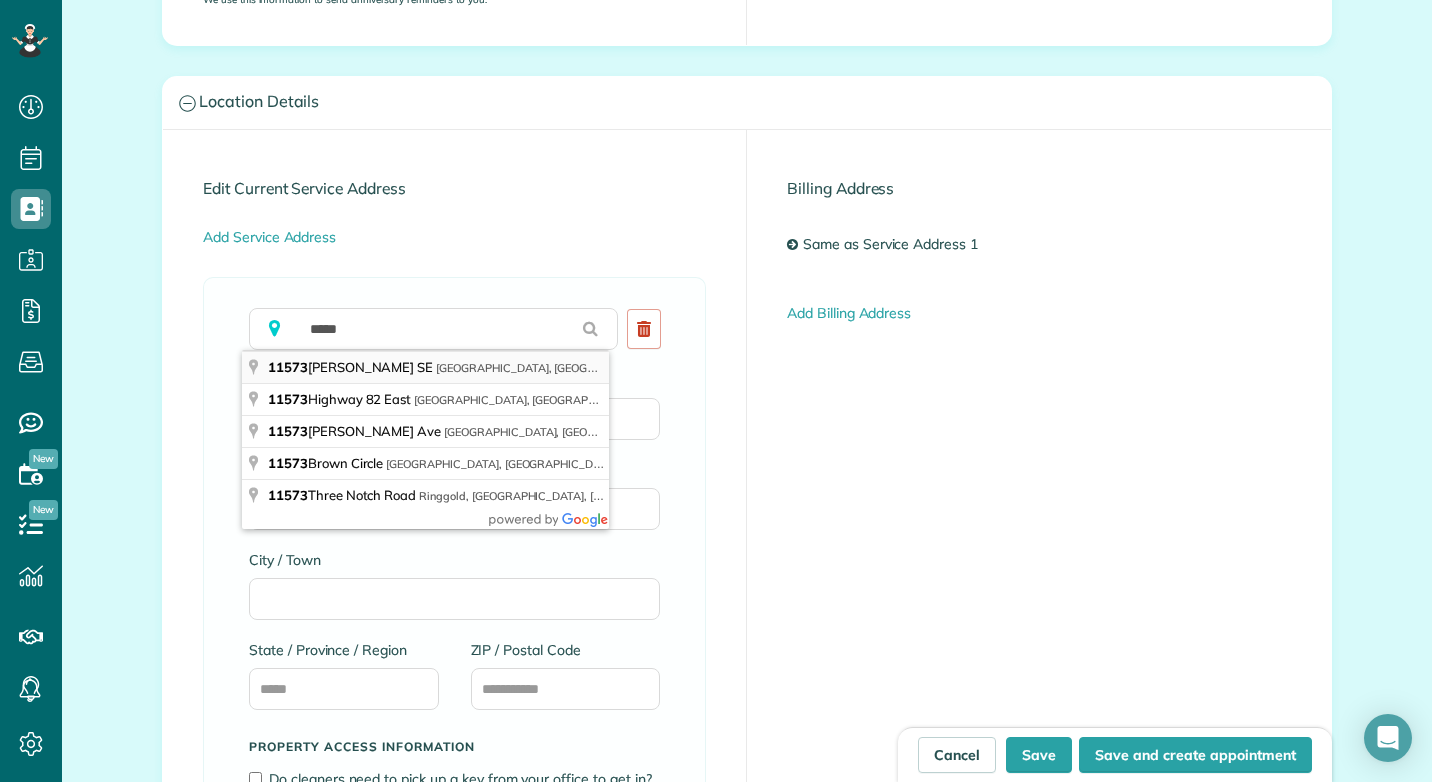 type on "**********" 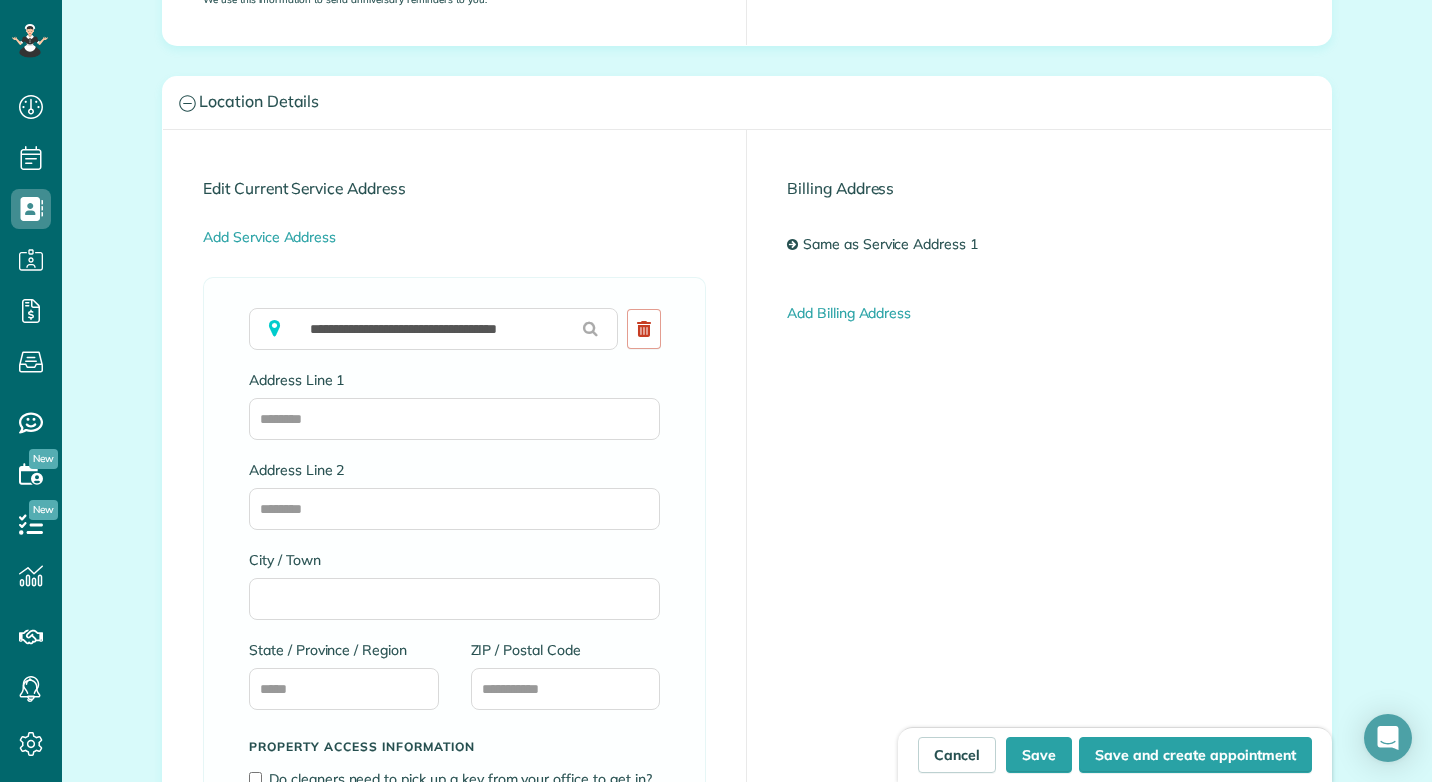 type on "**********" 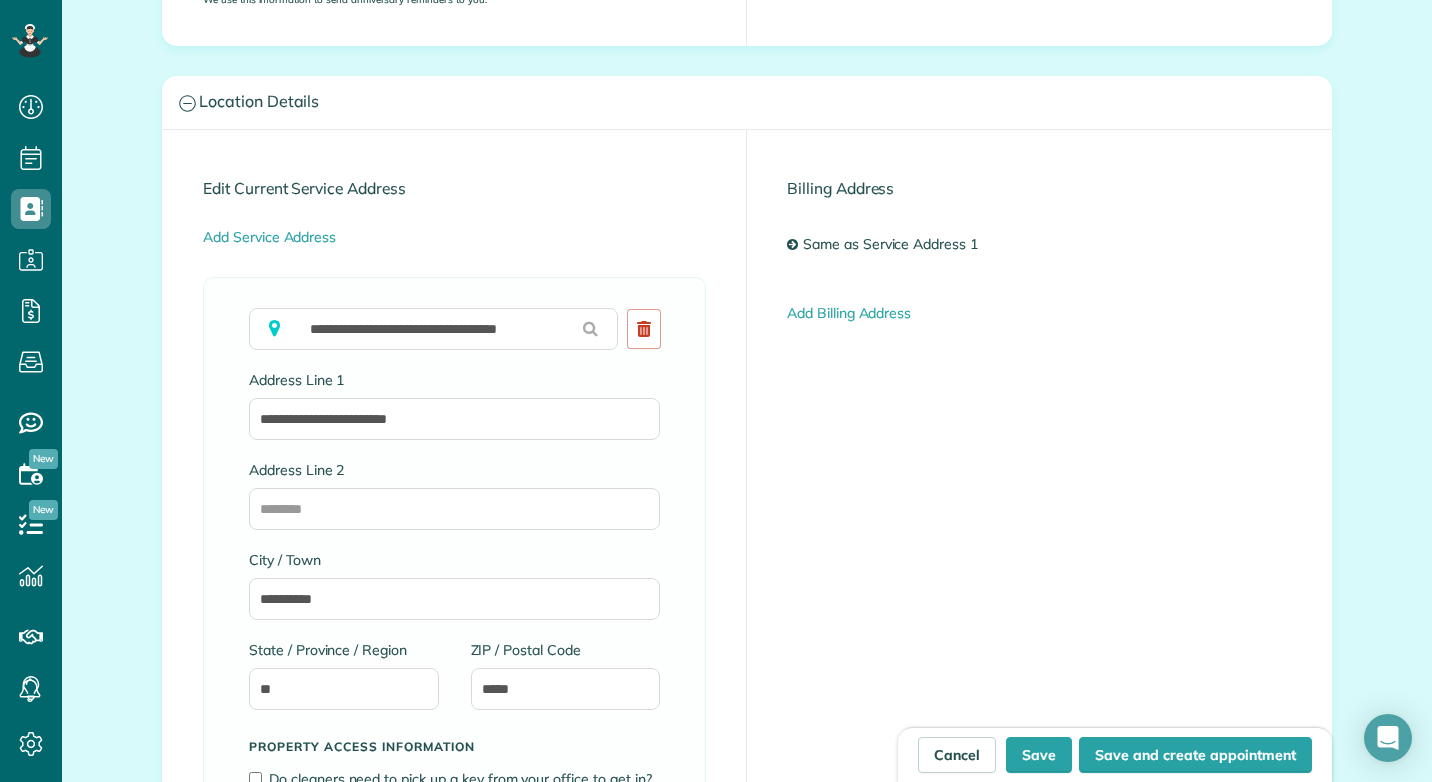 click on "**********" at bounding box center [454, 664] 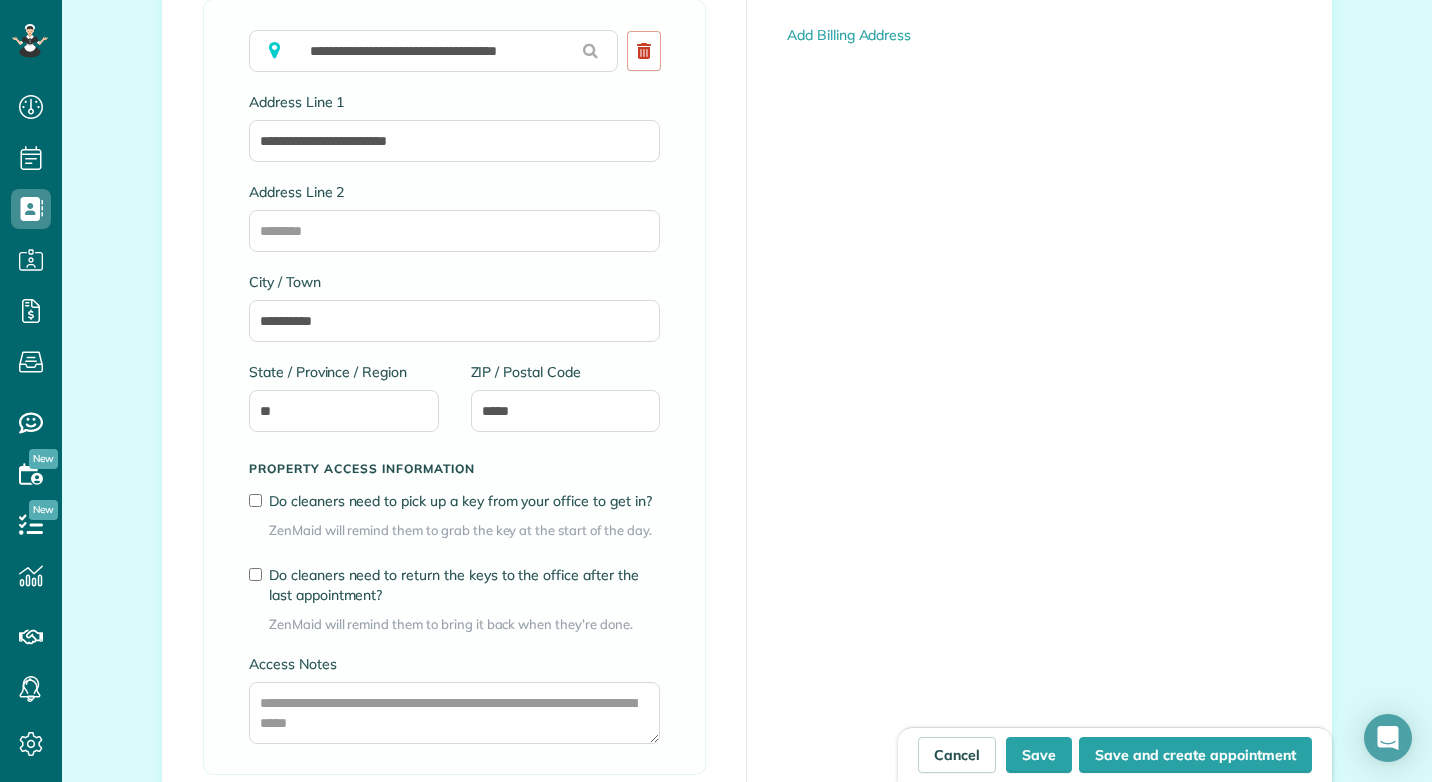 scroll, scrollTop: 1400, scrollLeft: 0, axis: vertical 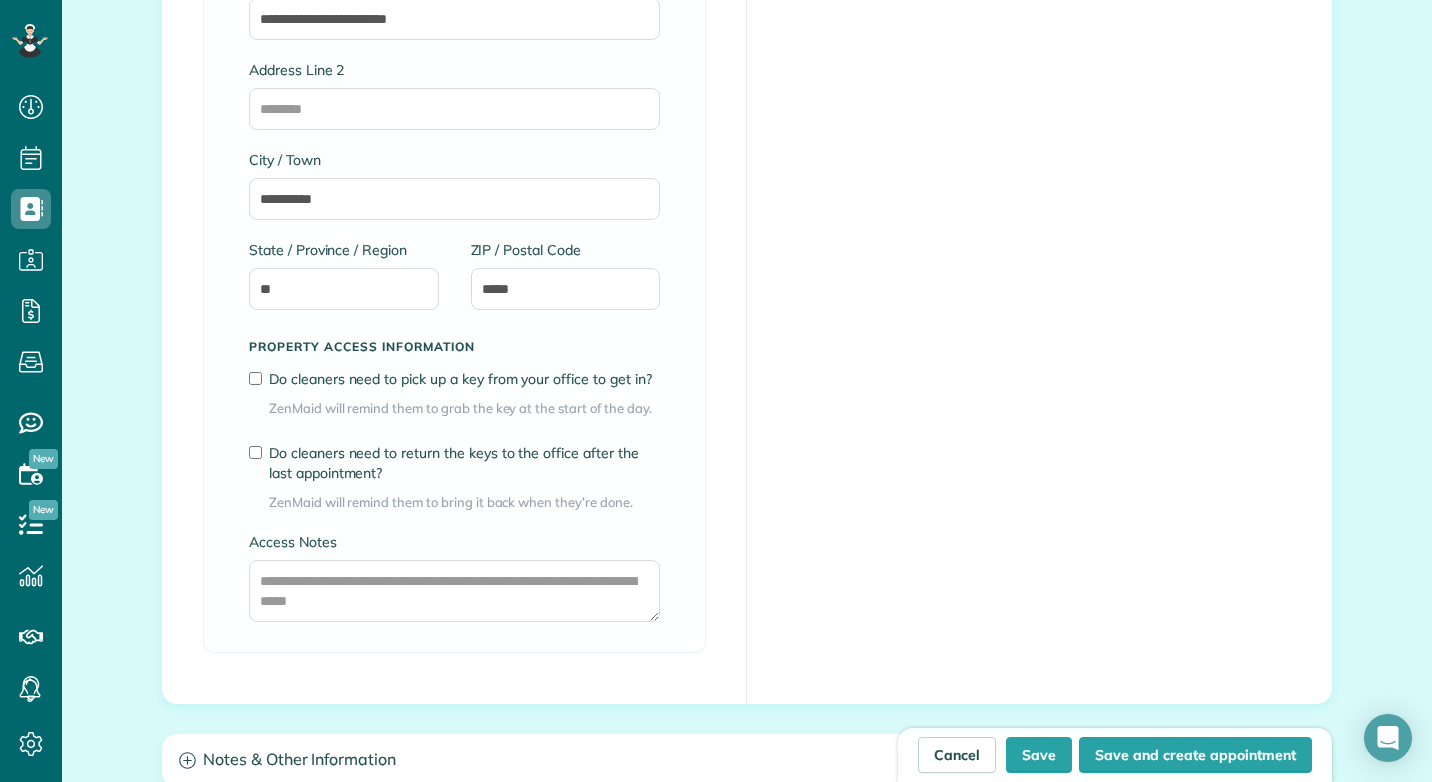 click on "Do cleaners need to return the keys to the office after the last appointment?" at bounding box center [464, 463] 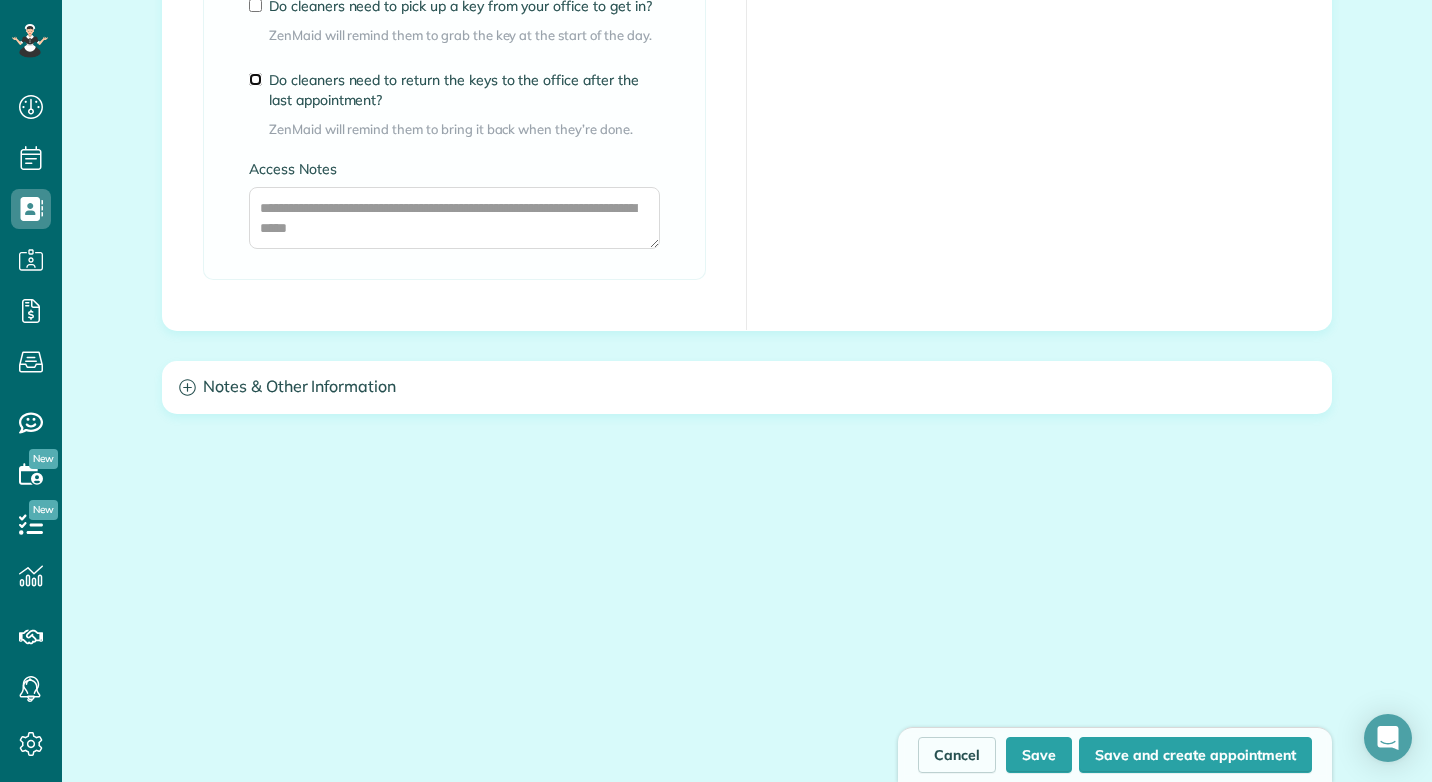scroll, scrollTop: 1795, scrollLeft: 0, axis: vertical 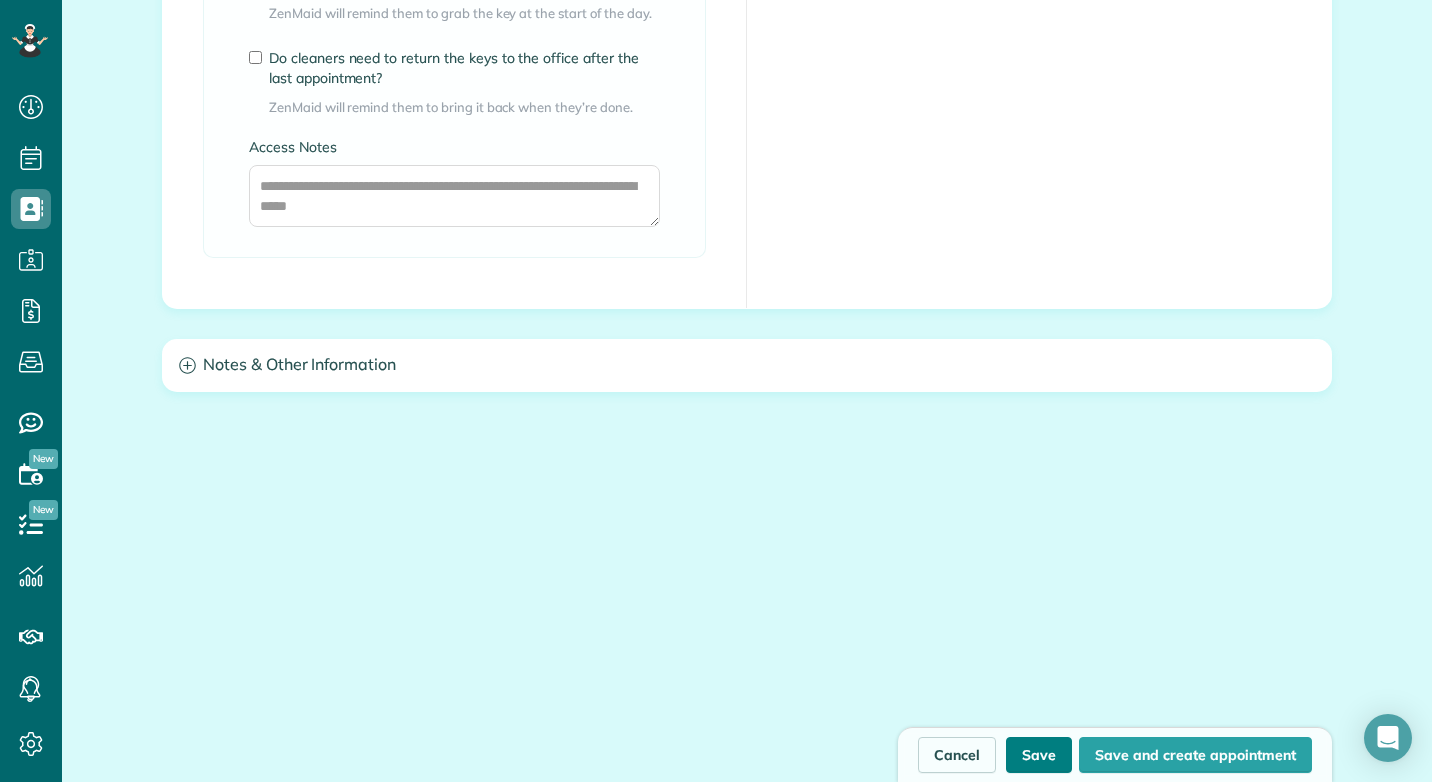 click on "Save" at bounding box center (1039, 755) 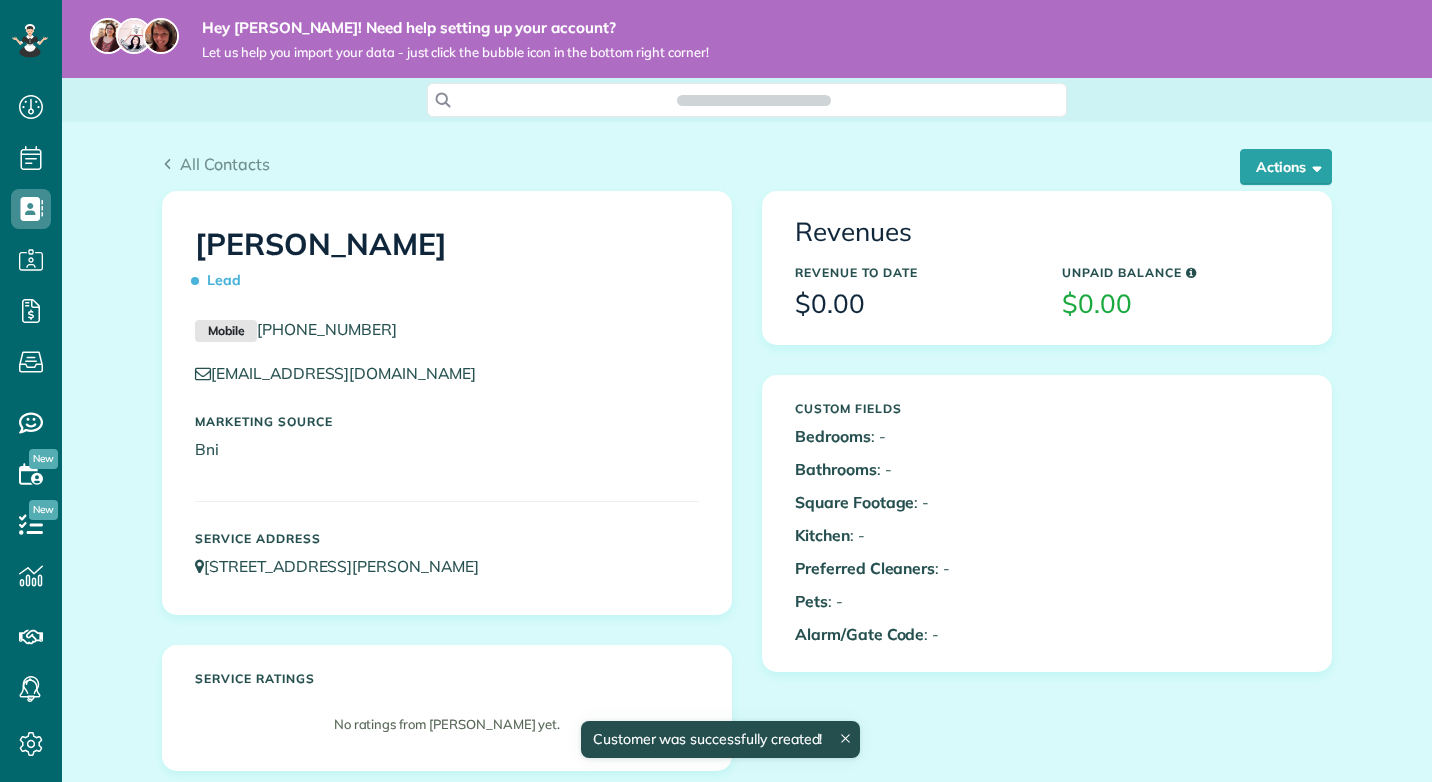scroll, scrollTop: 0, scrollLeft: 0, axis: both 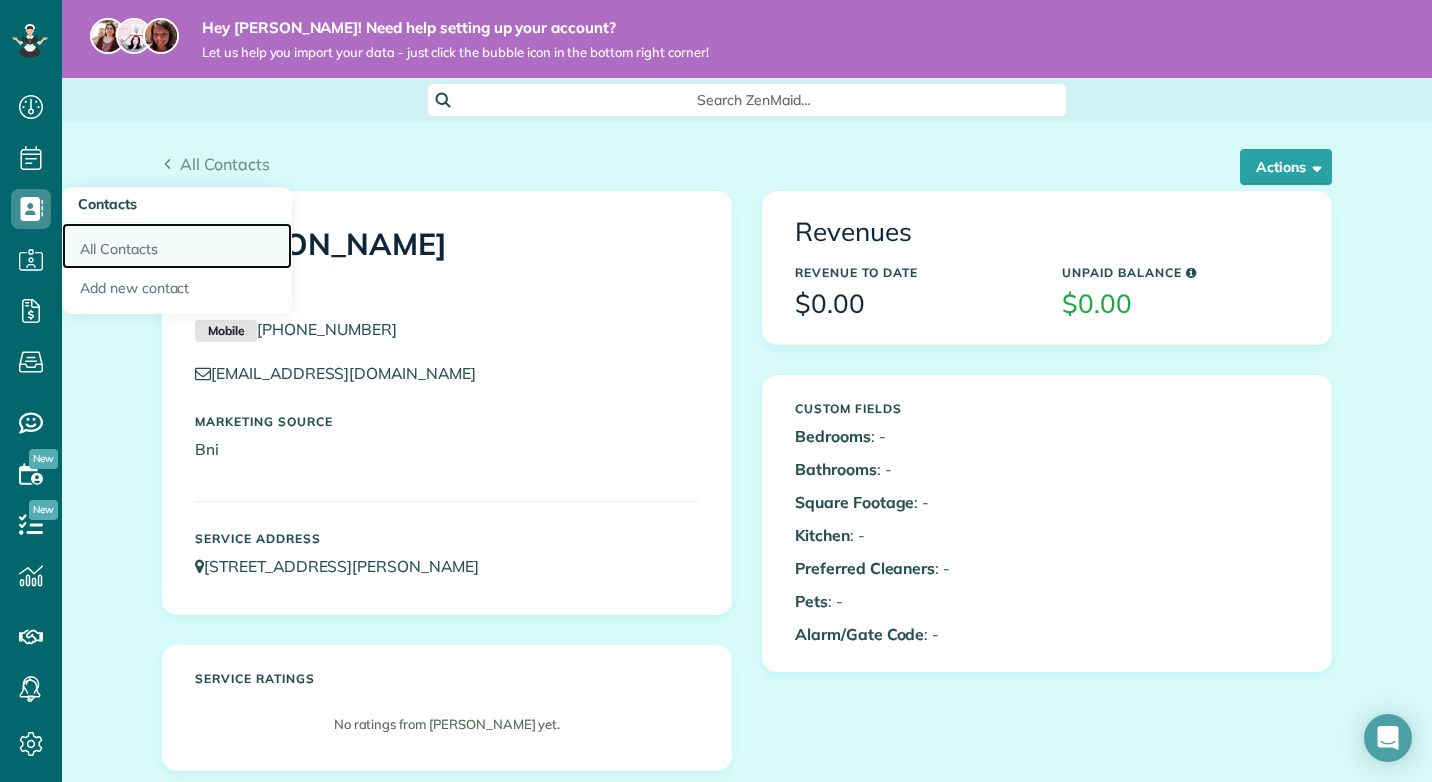 click on "All Contacts" at bounding box center (177, 246) 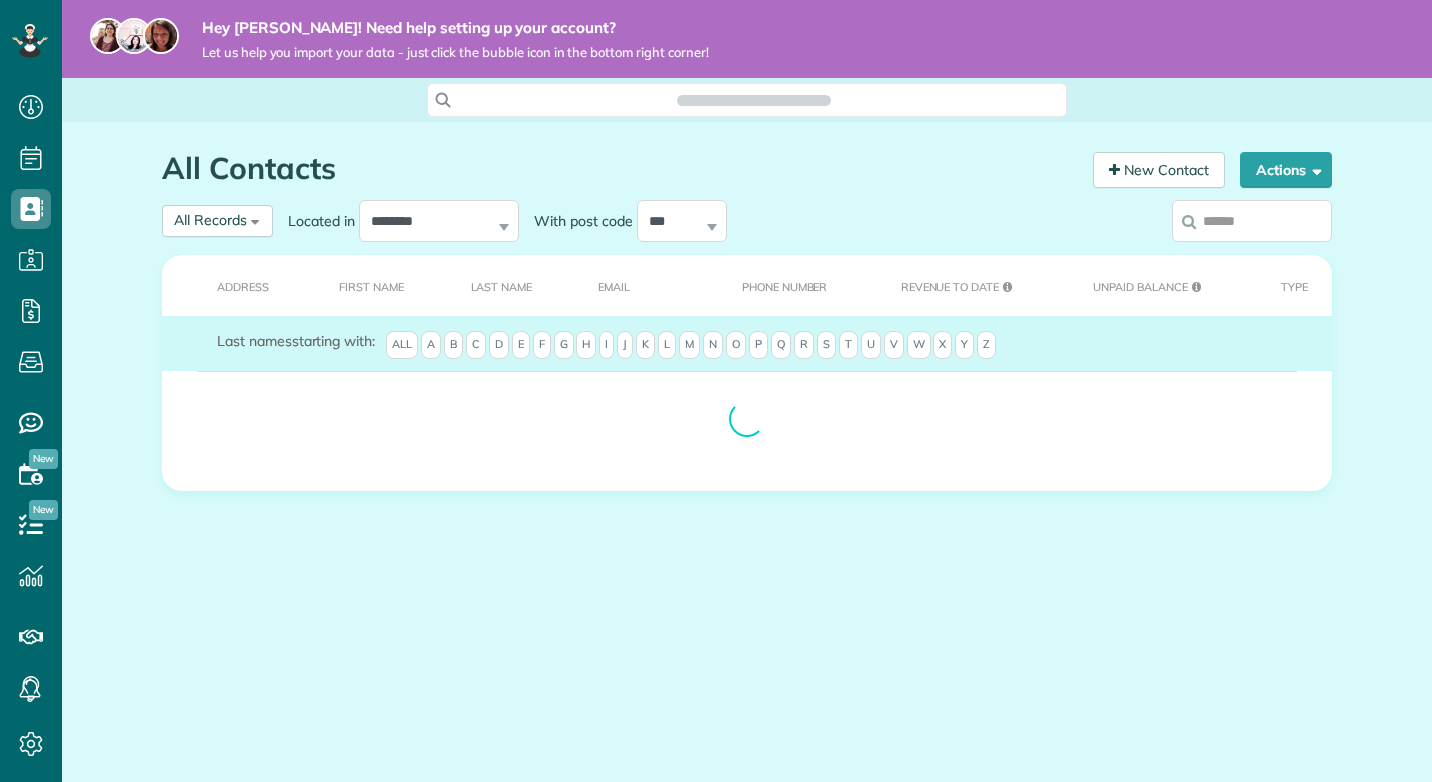 scroll, scrollTop: 0, scrollLeft: 0, axis: both 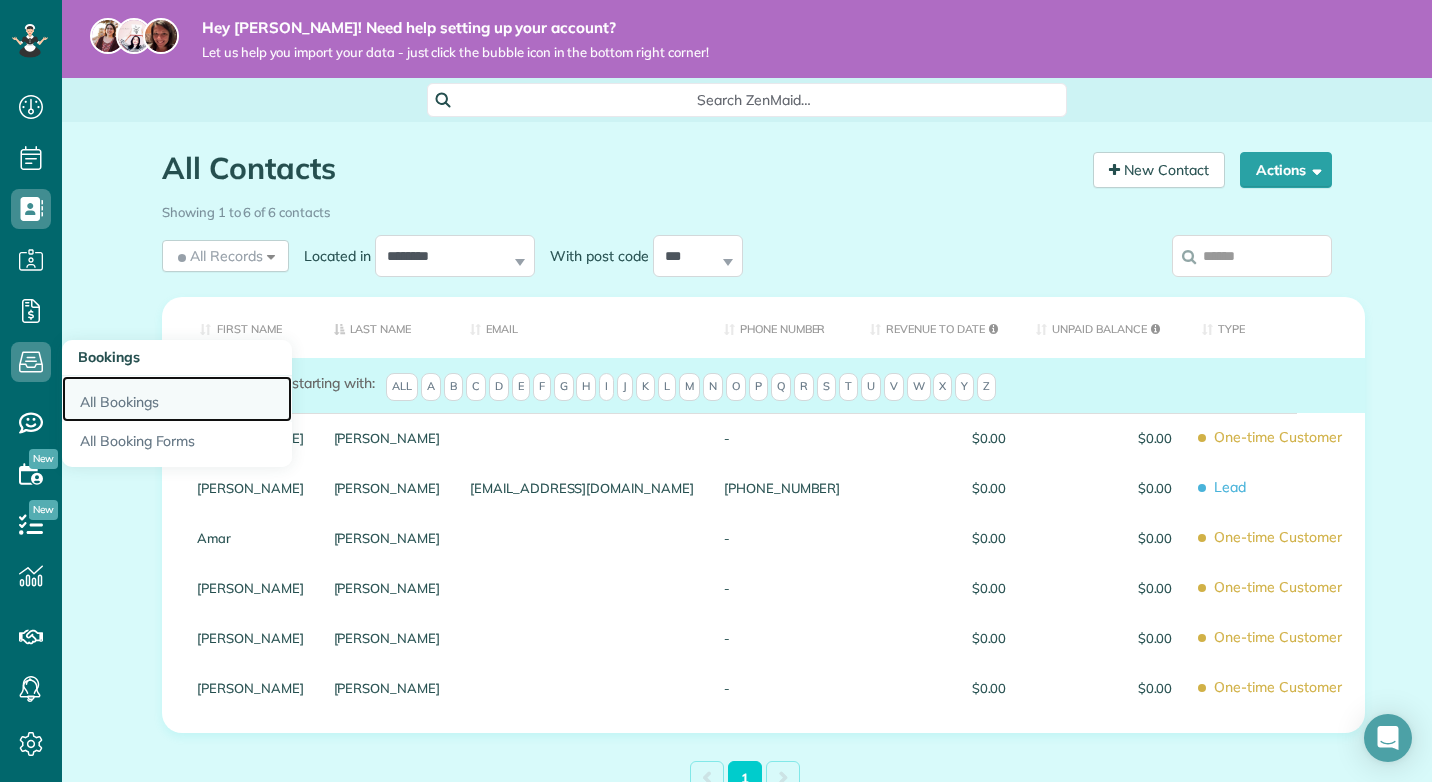 click on "All Bookings" at bounding box center (177, 399) 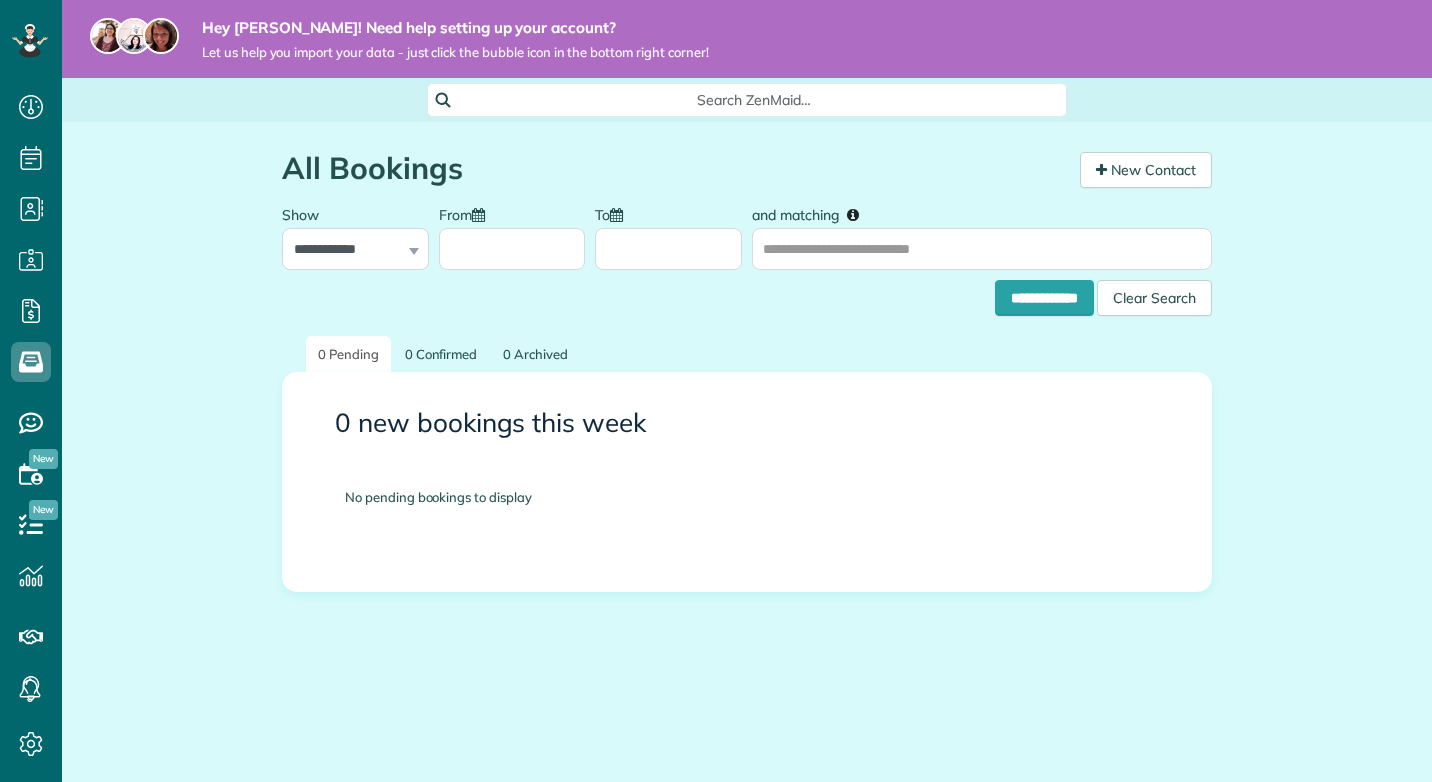 scroll, scrollTop: 0, scrollLeft: 0, axis: both 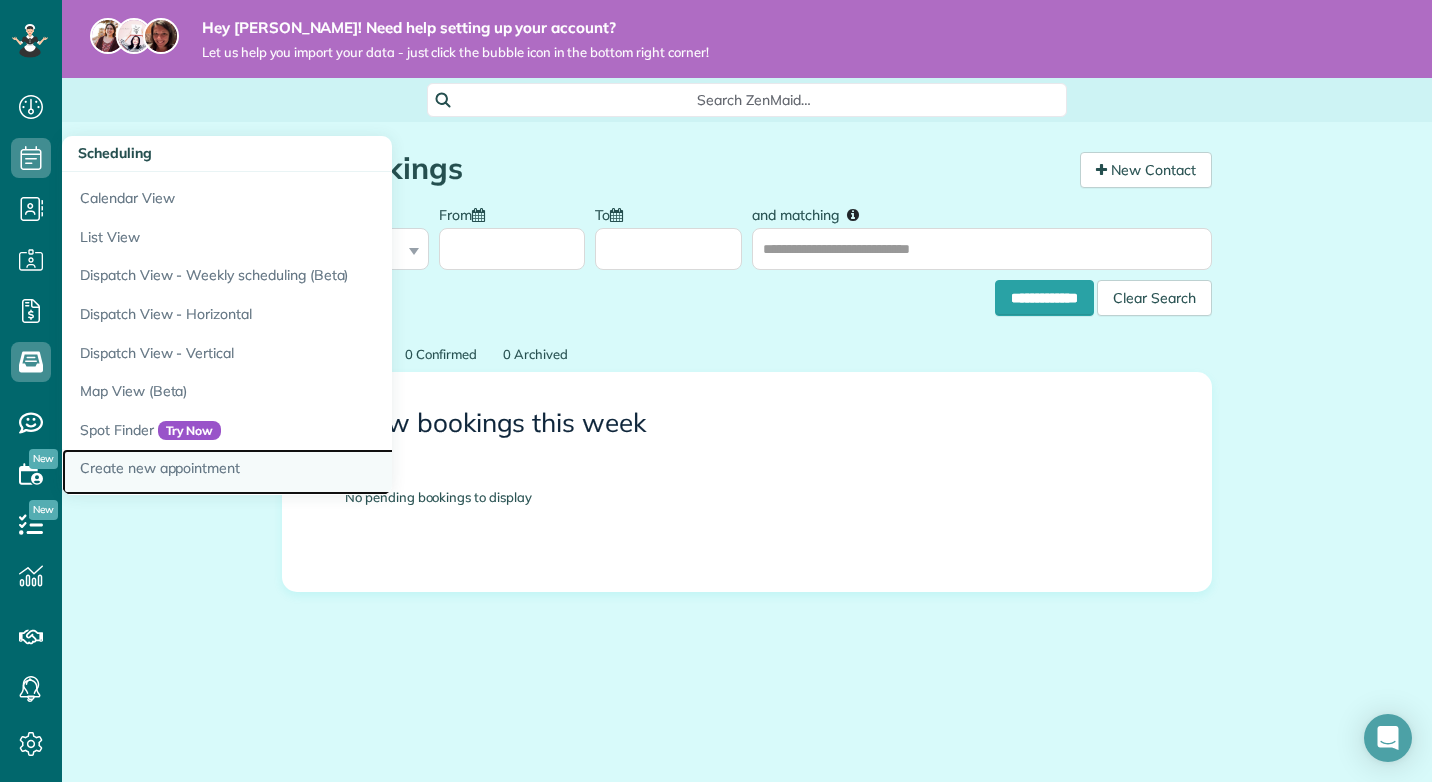click on "Create new appointment" at bounding box center [312, 472] 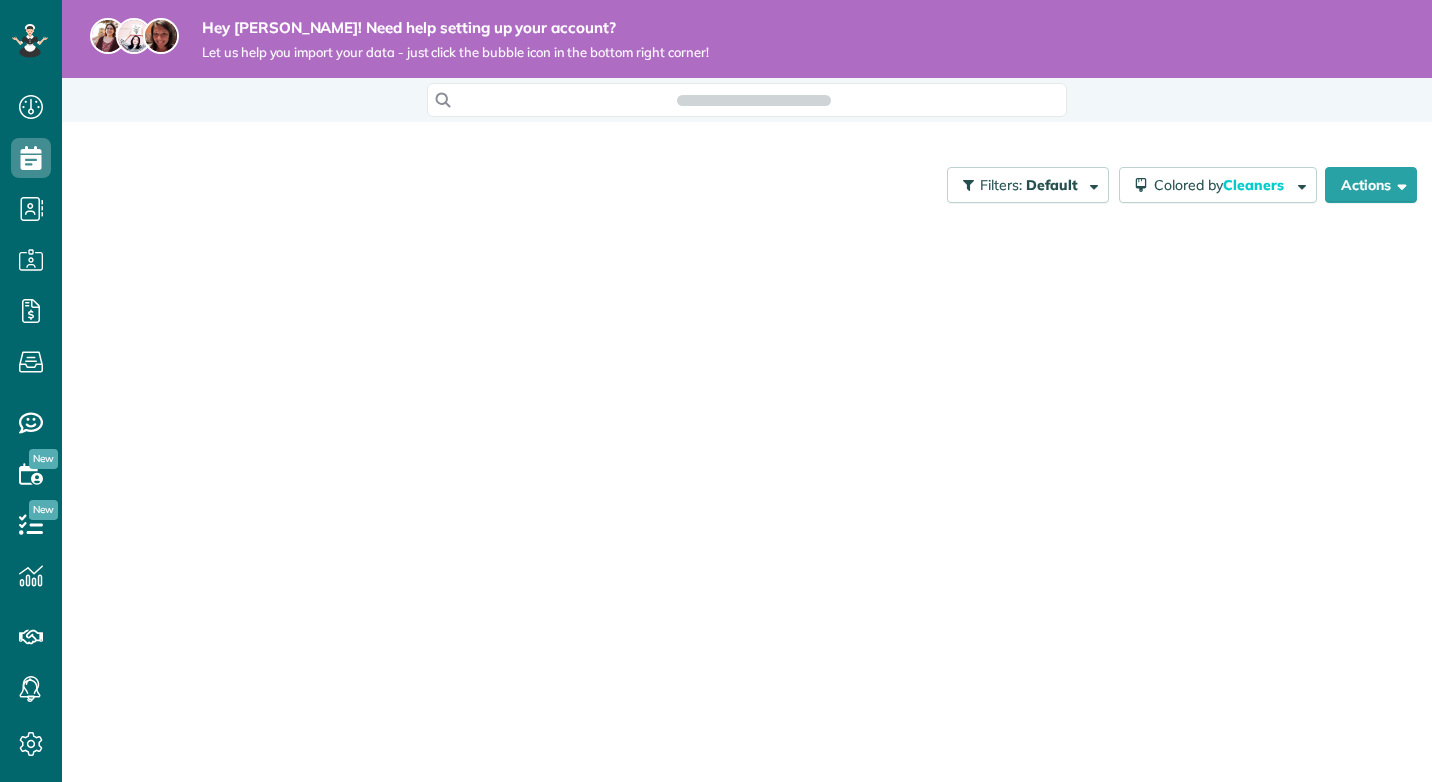 scroll, scrollTop: 0, scrollLeft: 0, axis: both 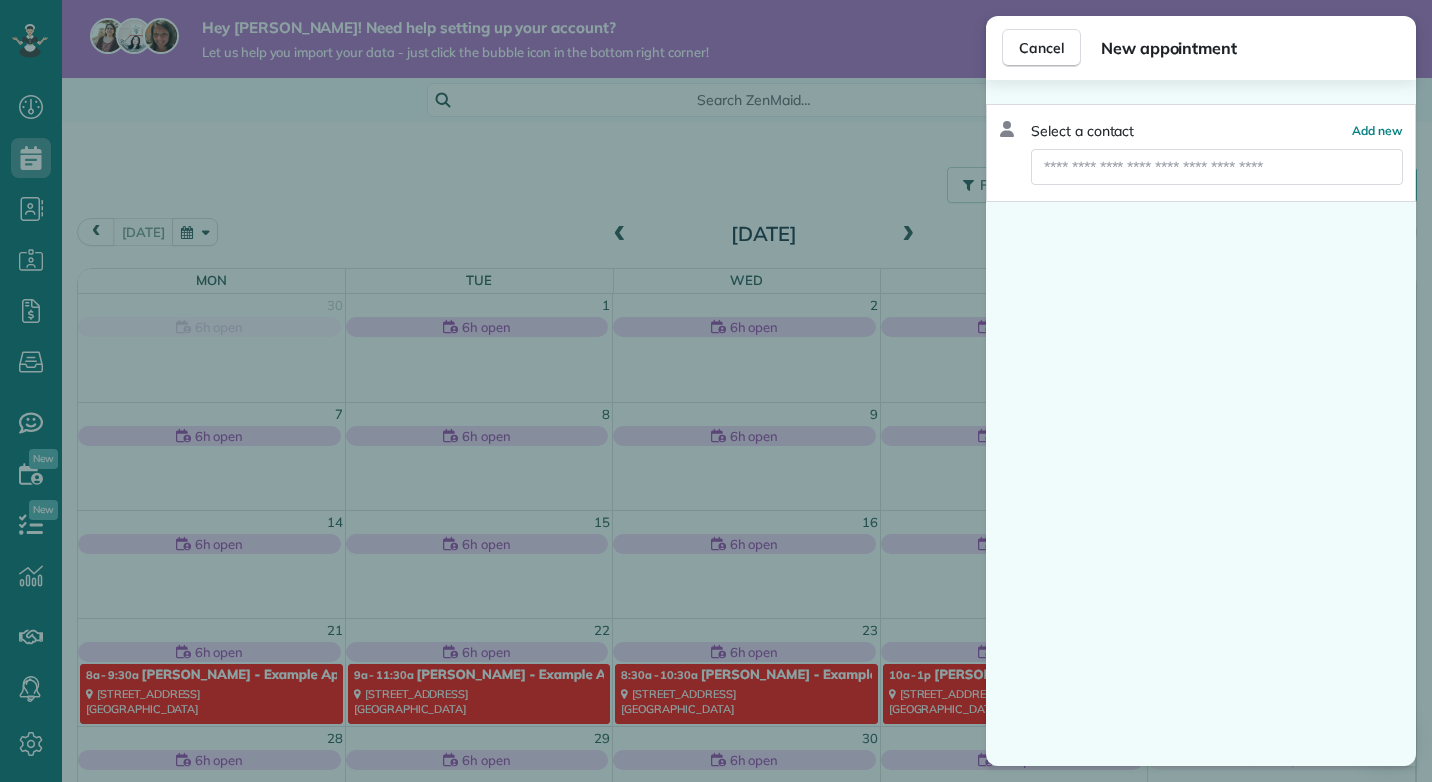 click at bounding box center [1217, 167] 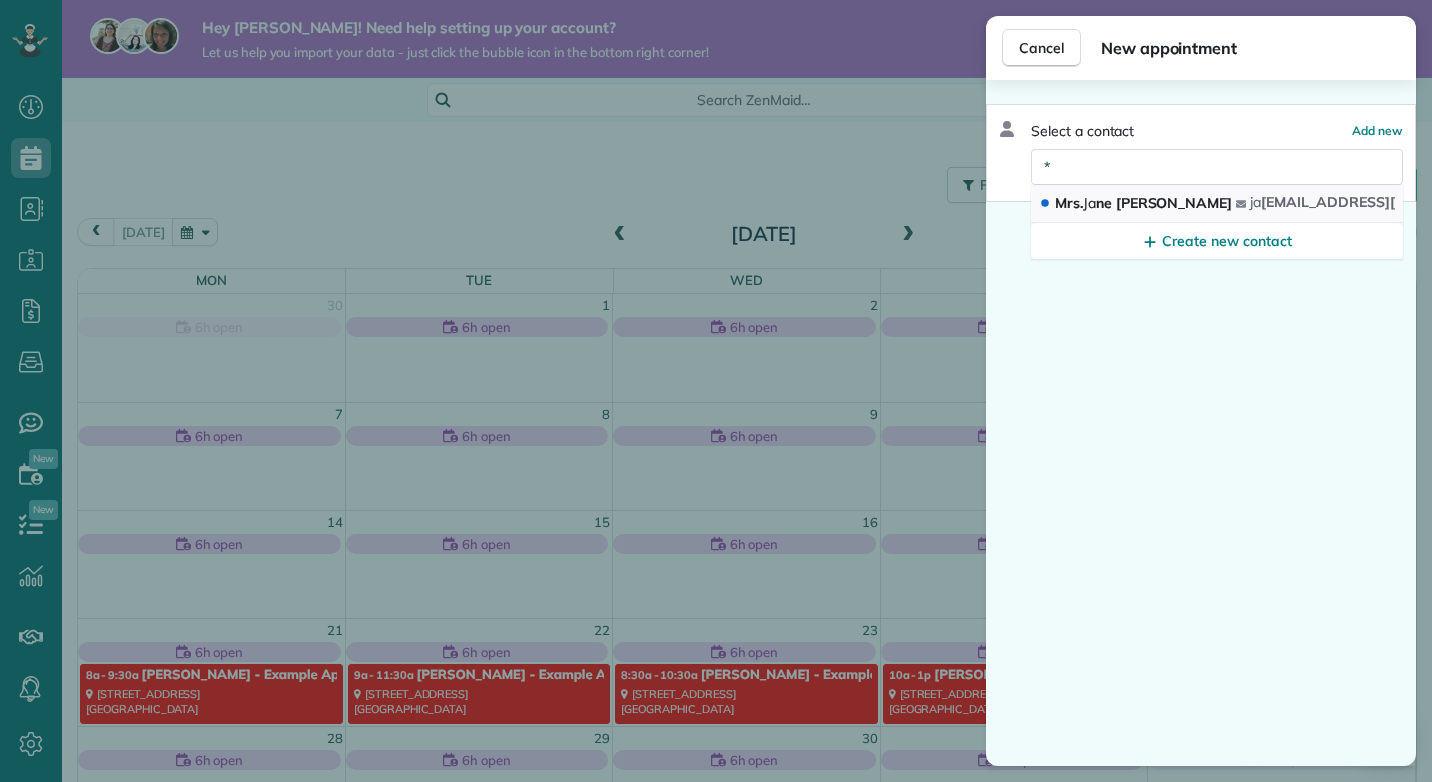 type on "*" 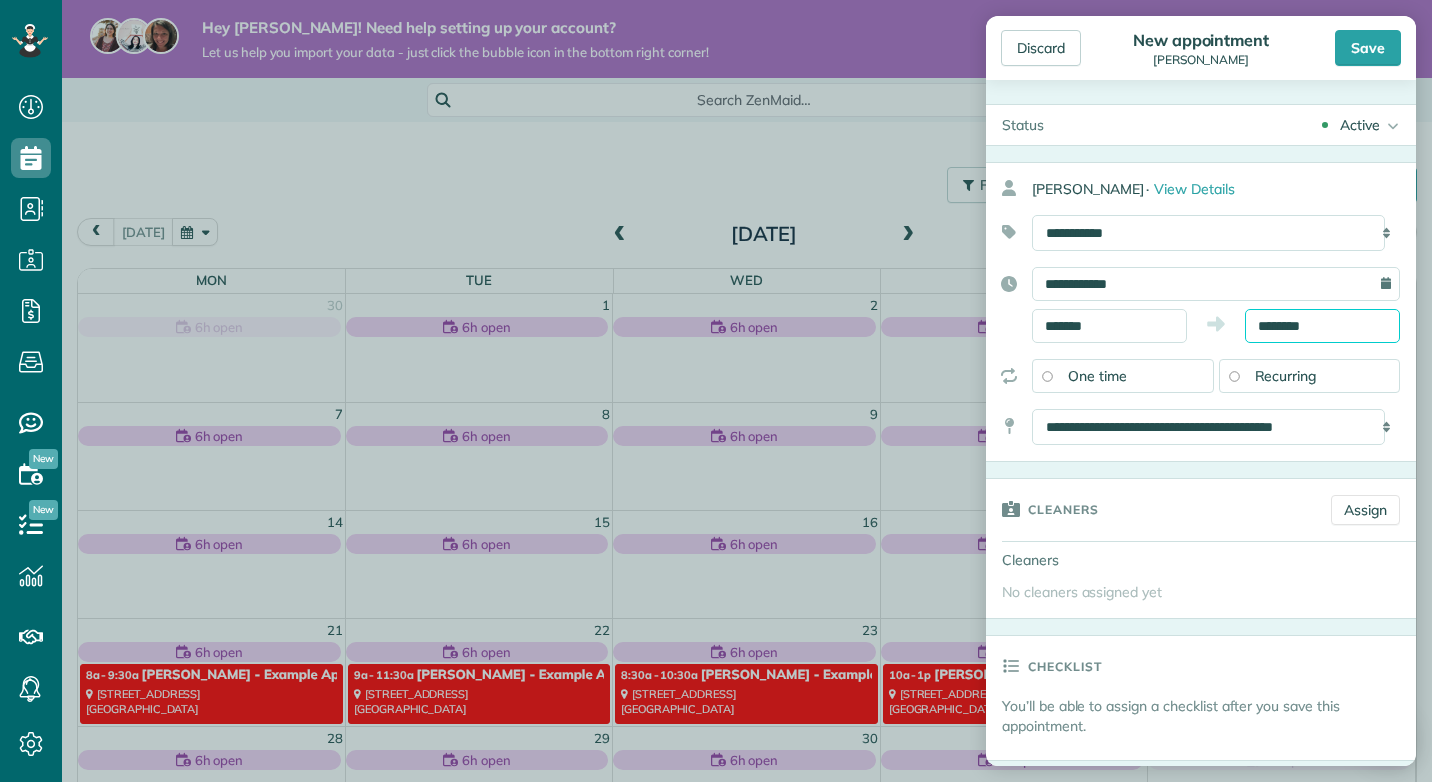 click on "********" at bounding box center (1322, 326) 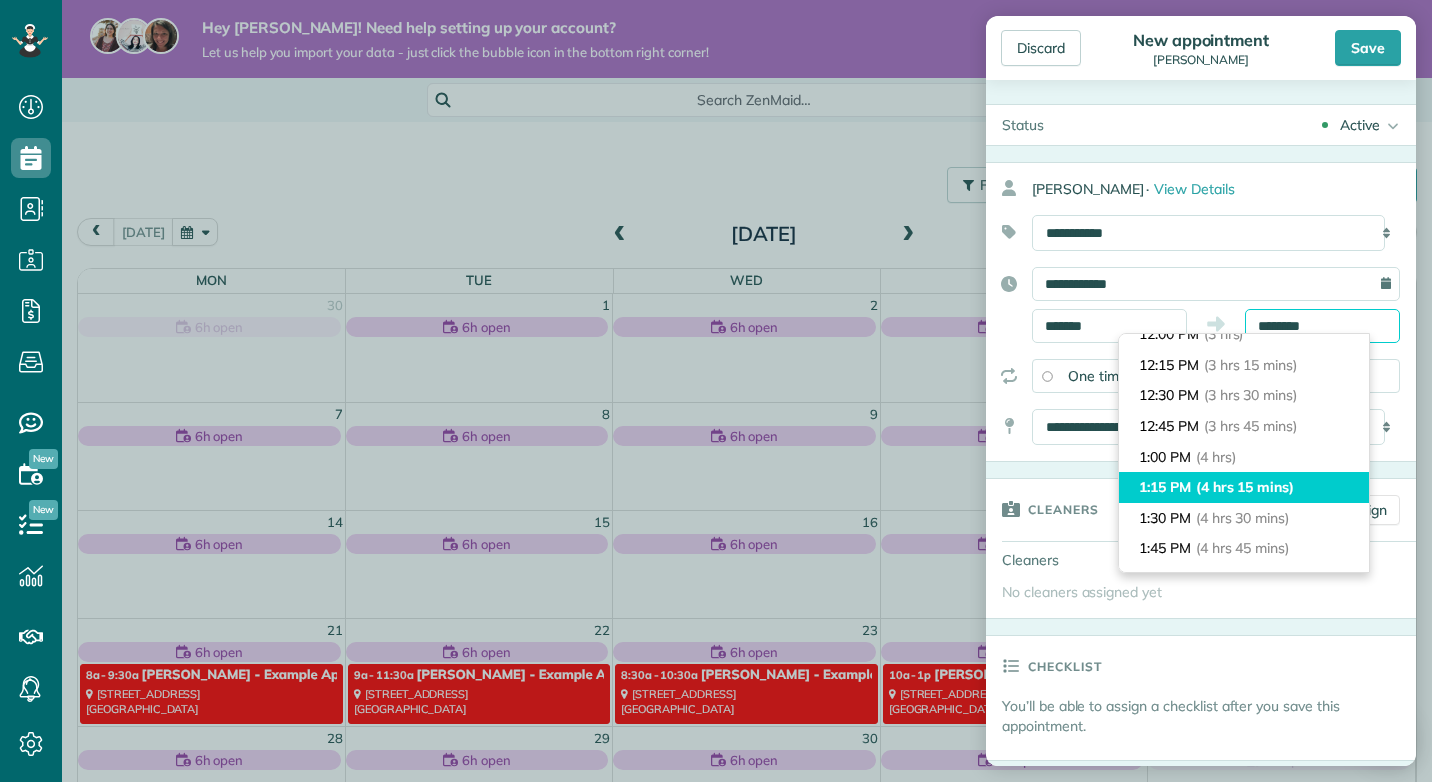 scroll, scrollTop: 414, scrollLeft: 0, axis: vertical 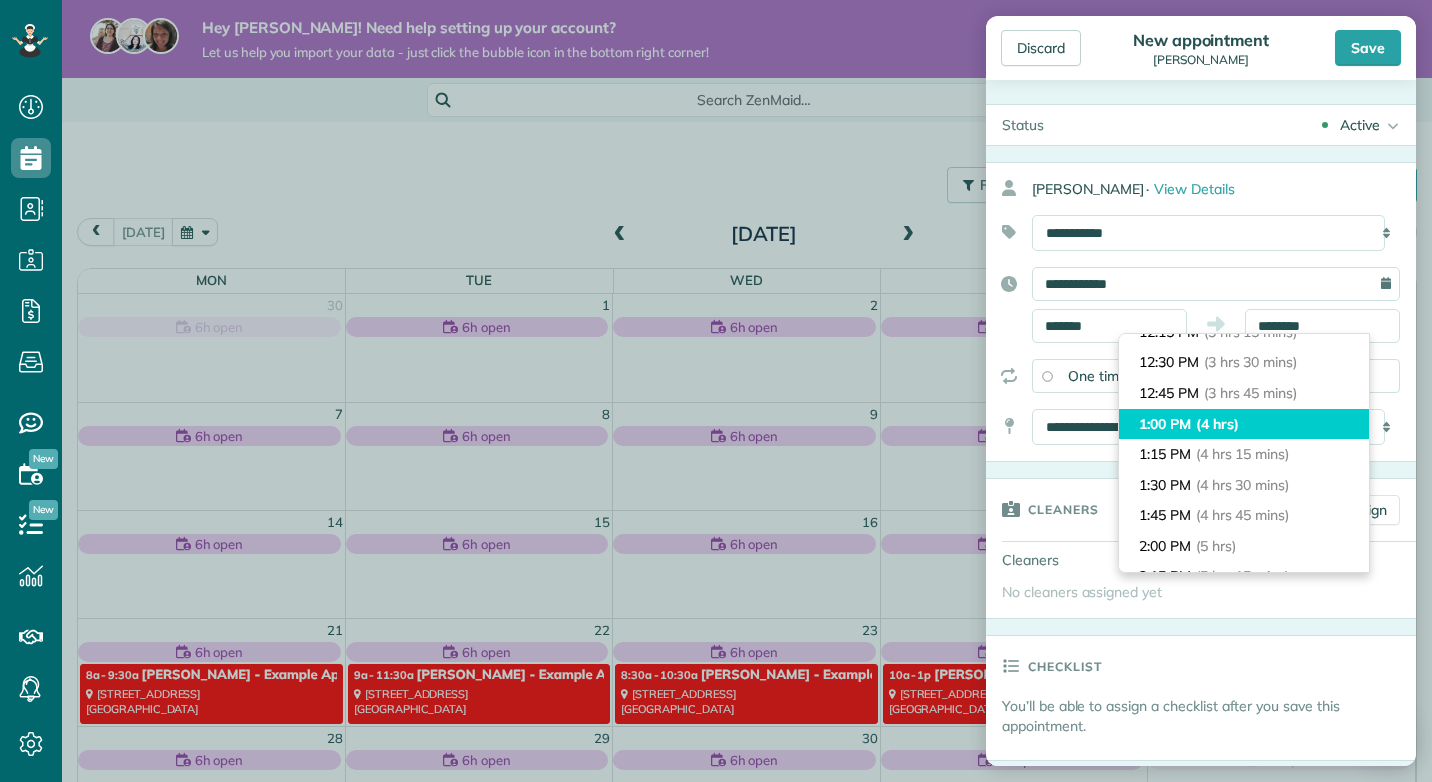 type on "*******" 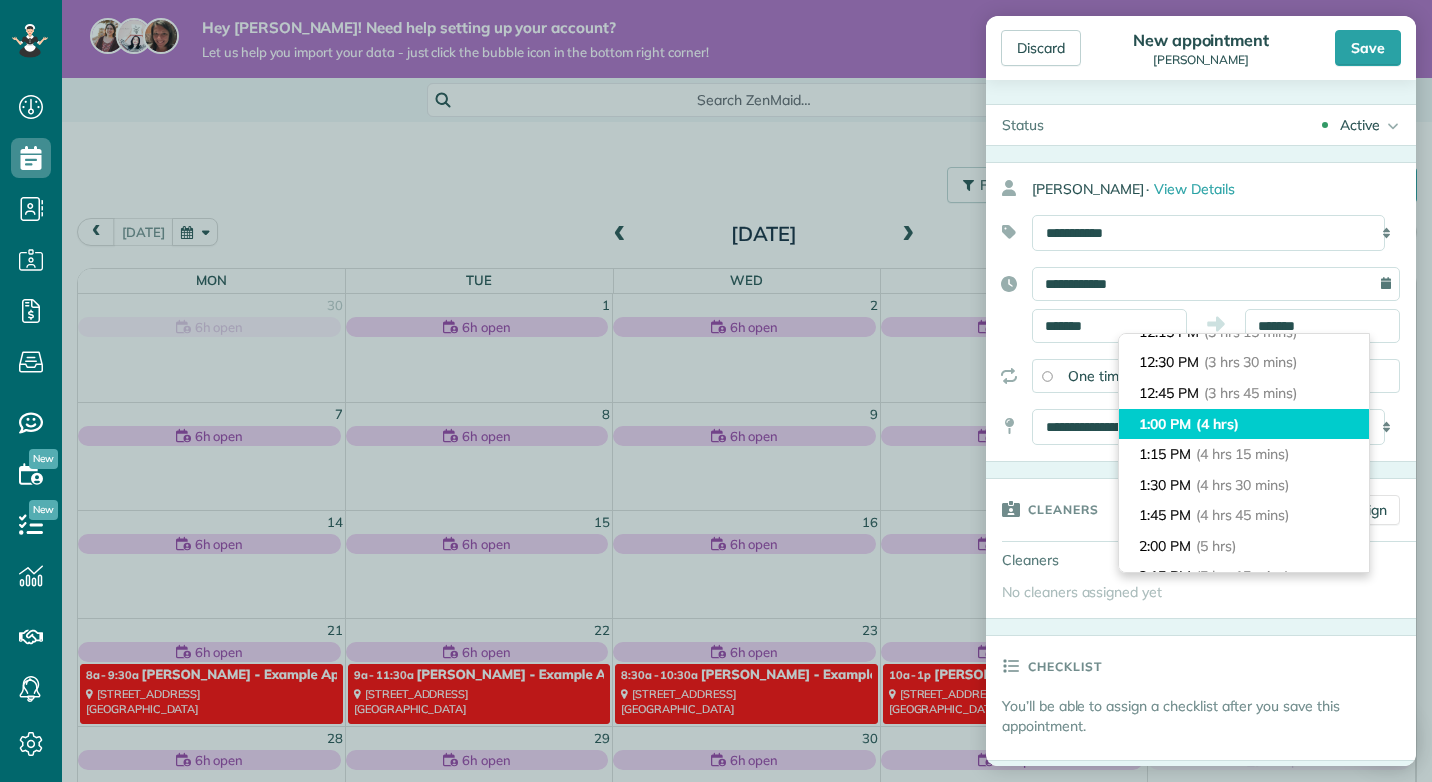 click on "1:00 PM  (4 hrs)" at bounding box center [1244, 424] 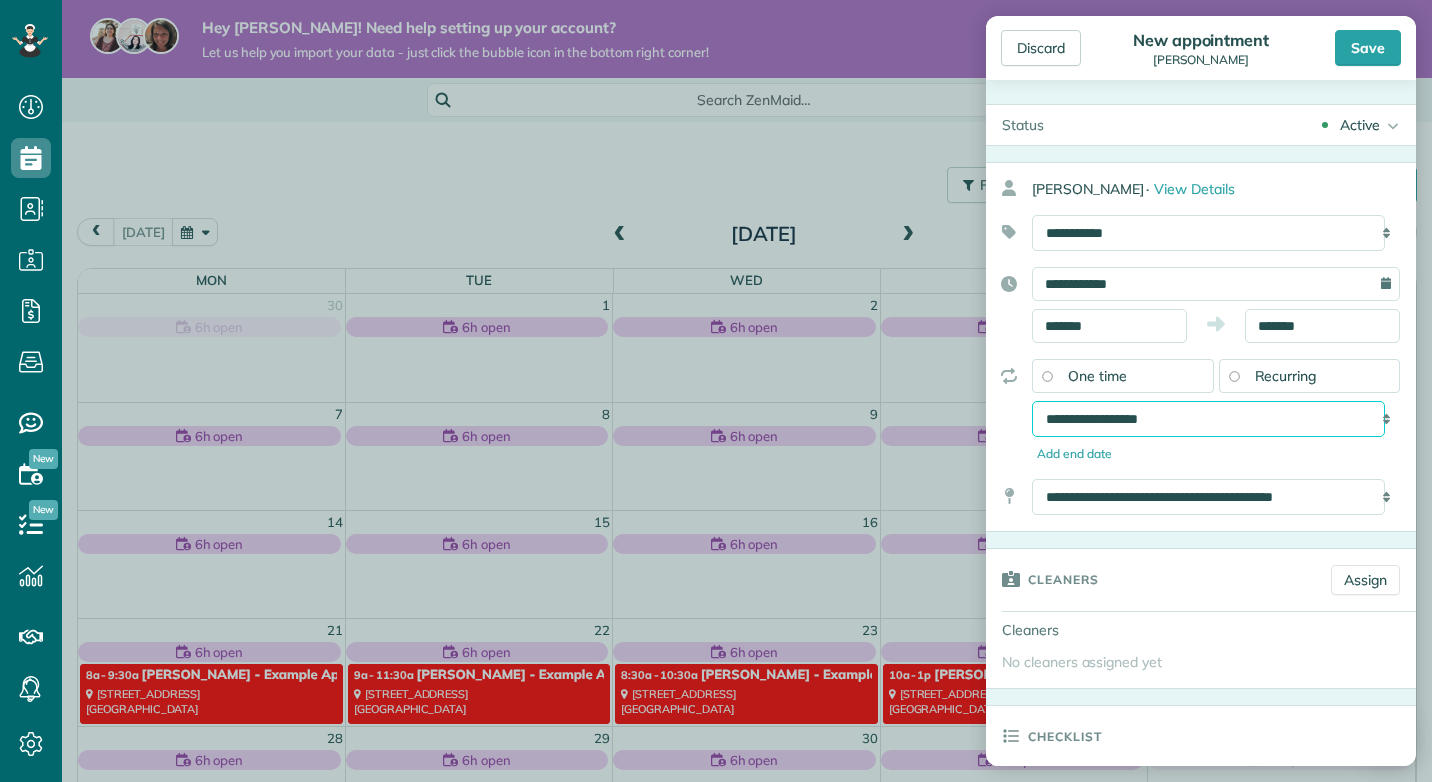 click on "**********" at bounding box center [1208, 419] 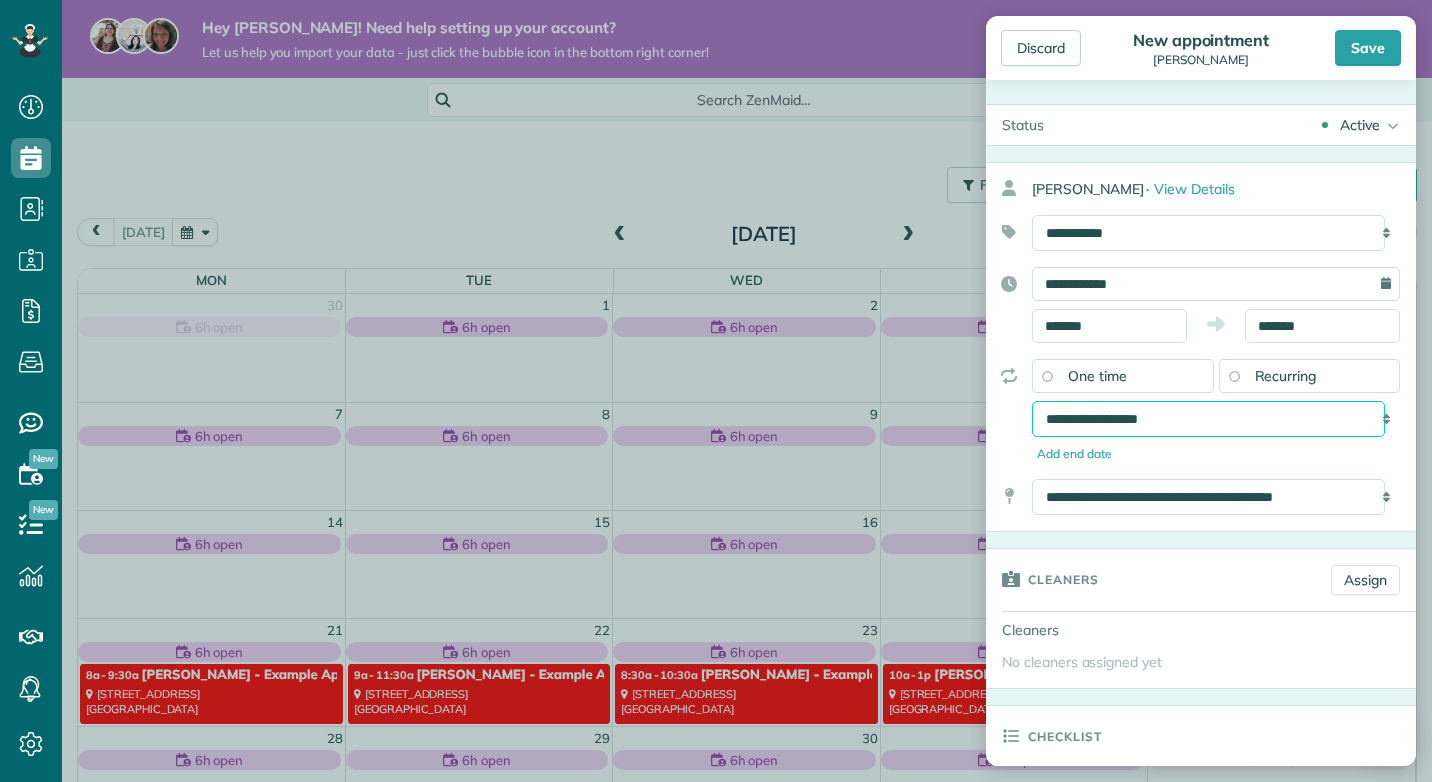 select on "**********" 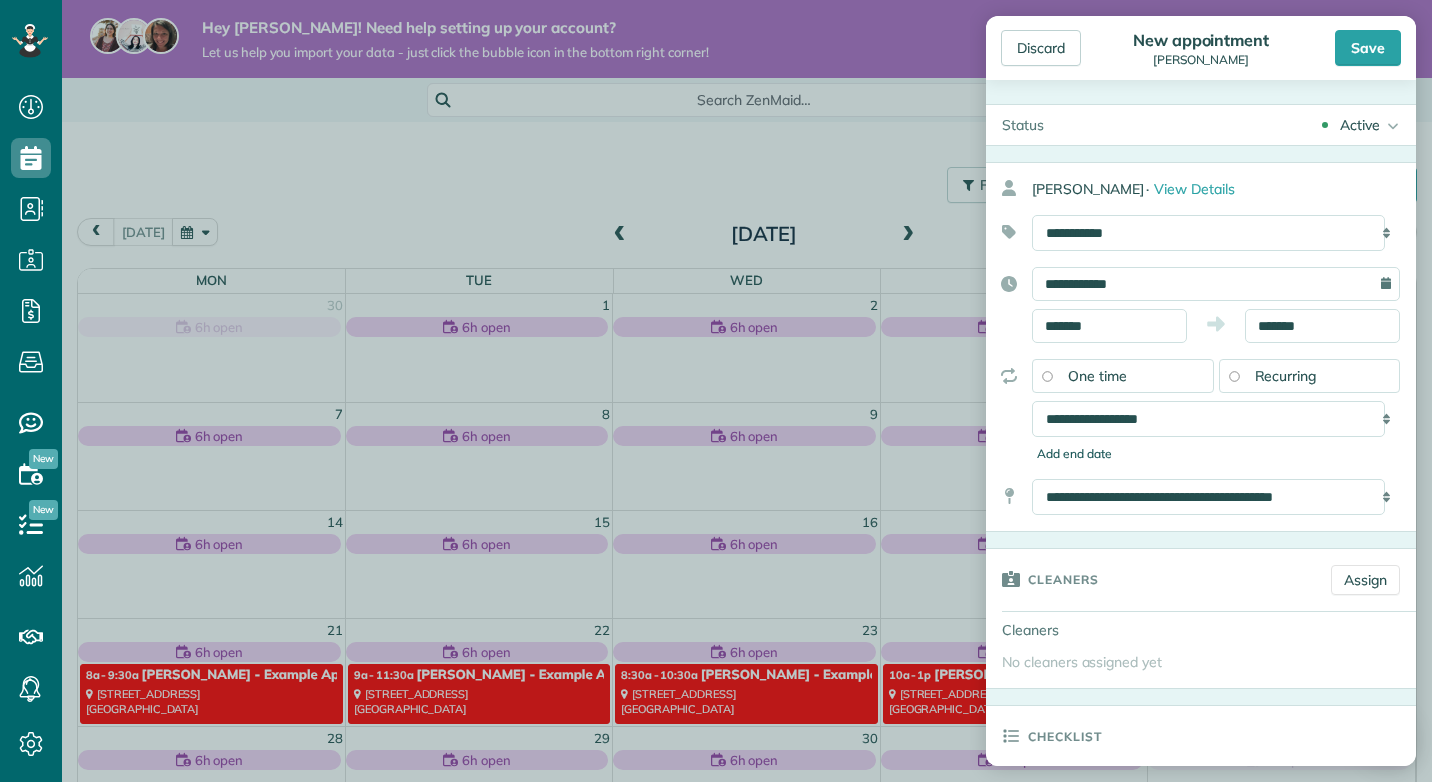 click on "Add end date" at bounding box center (1216, 454) 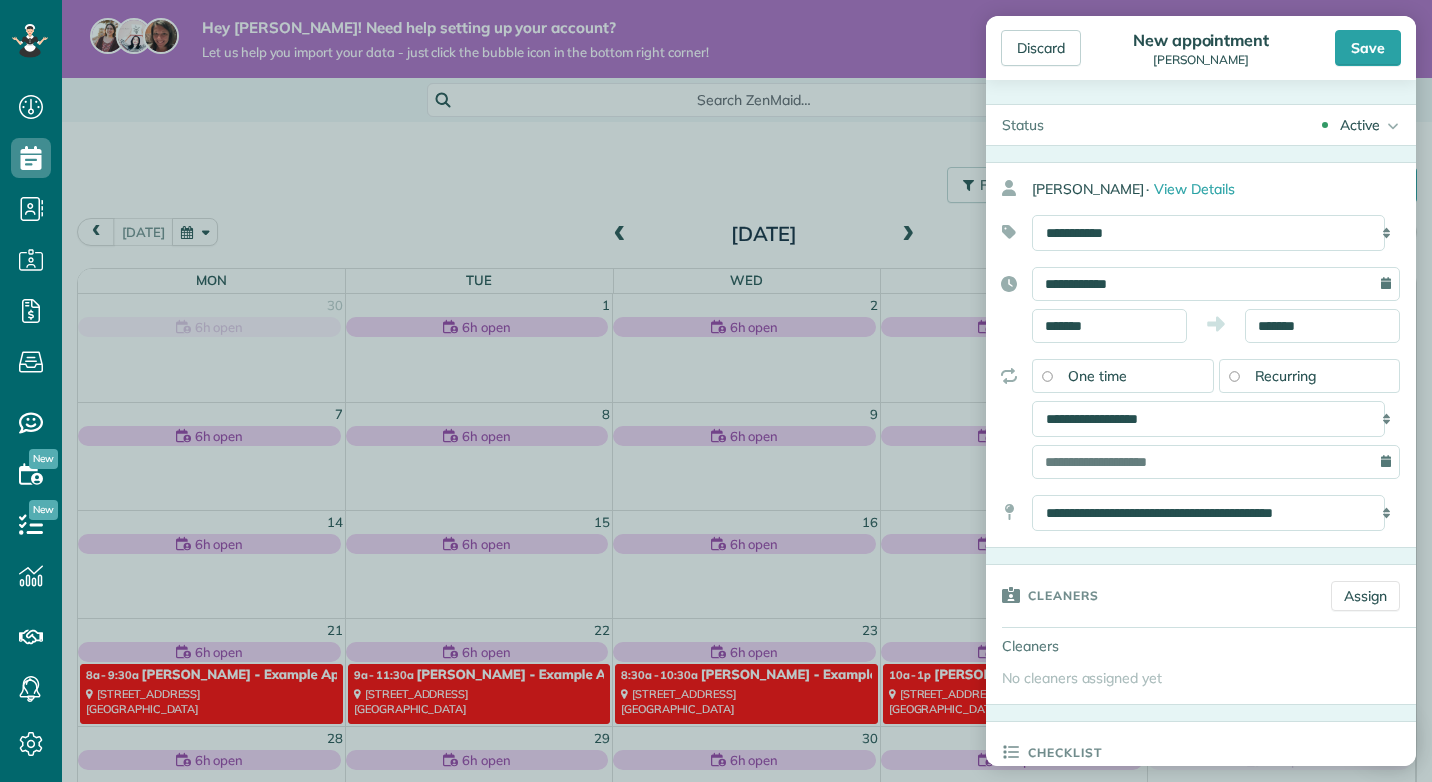 click at bounding box center (1216, 462) 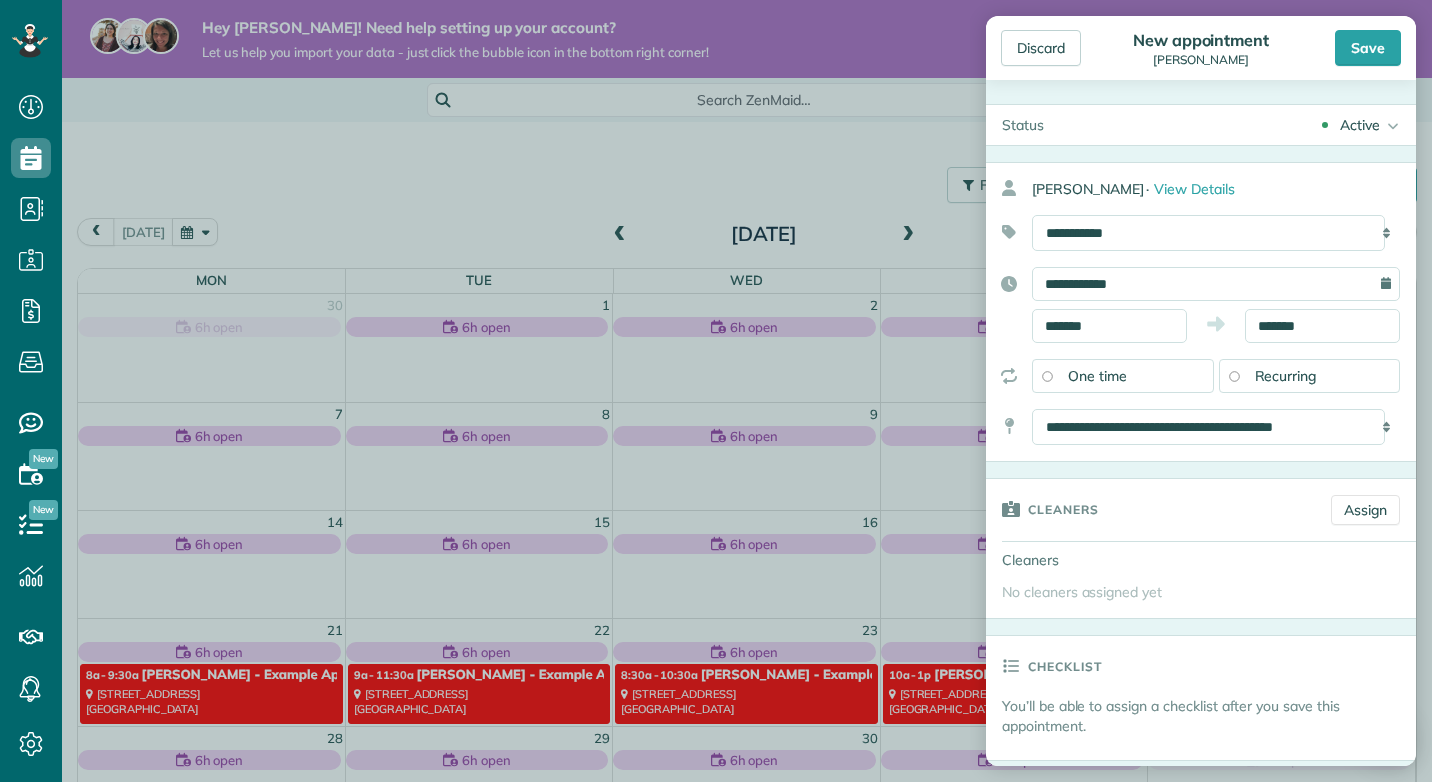 click on "Recurring" at bounding box center (1310, 376) 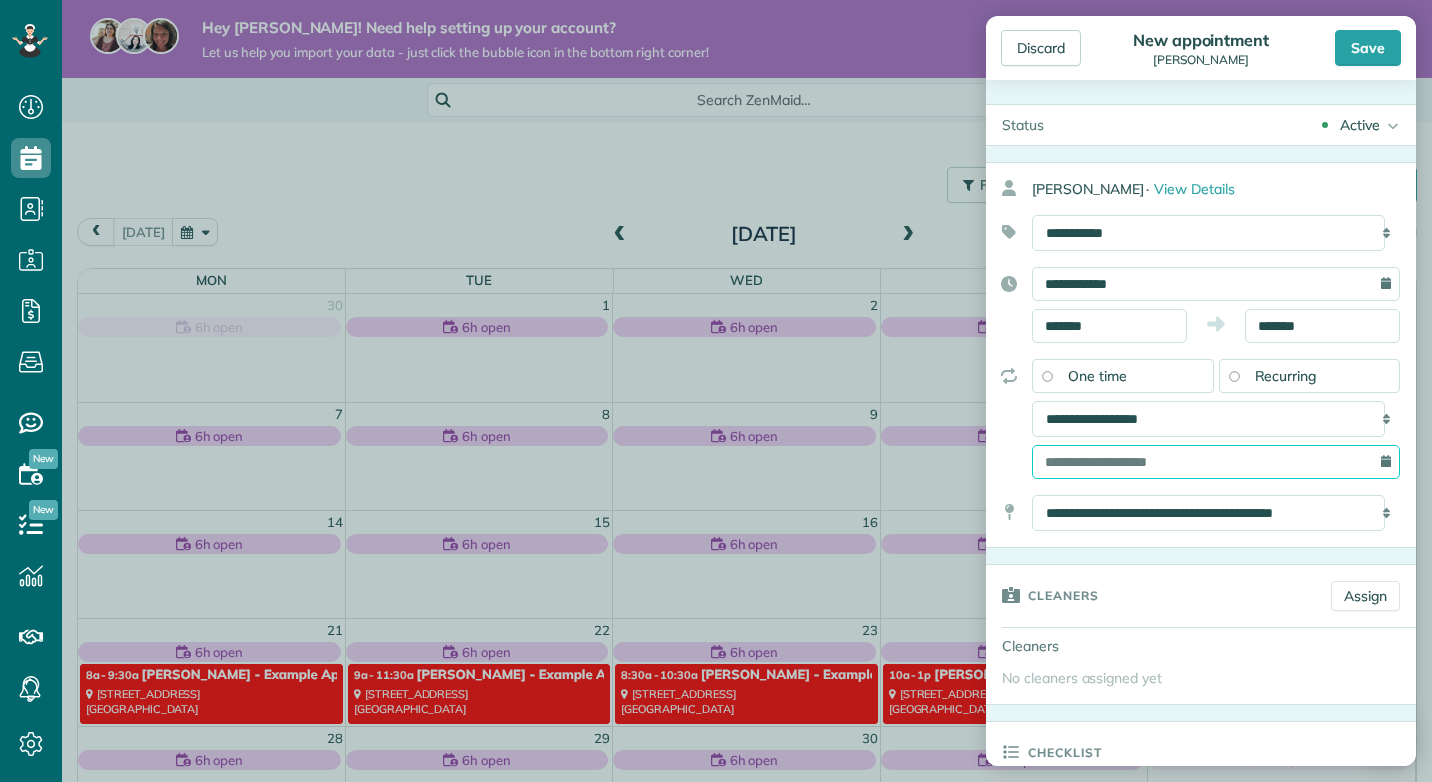click at bounding box center [1216, 462] 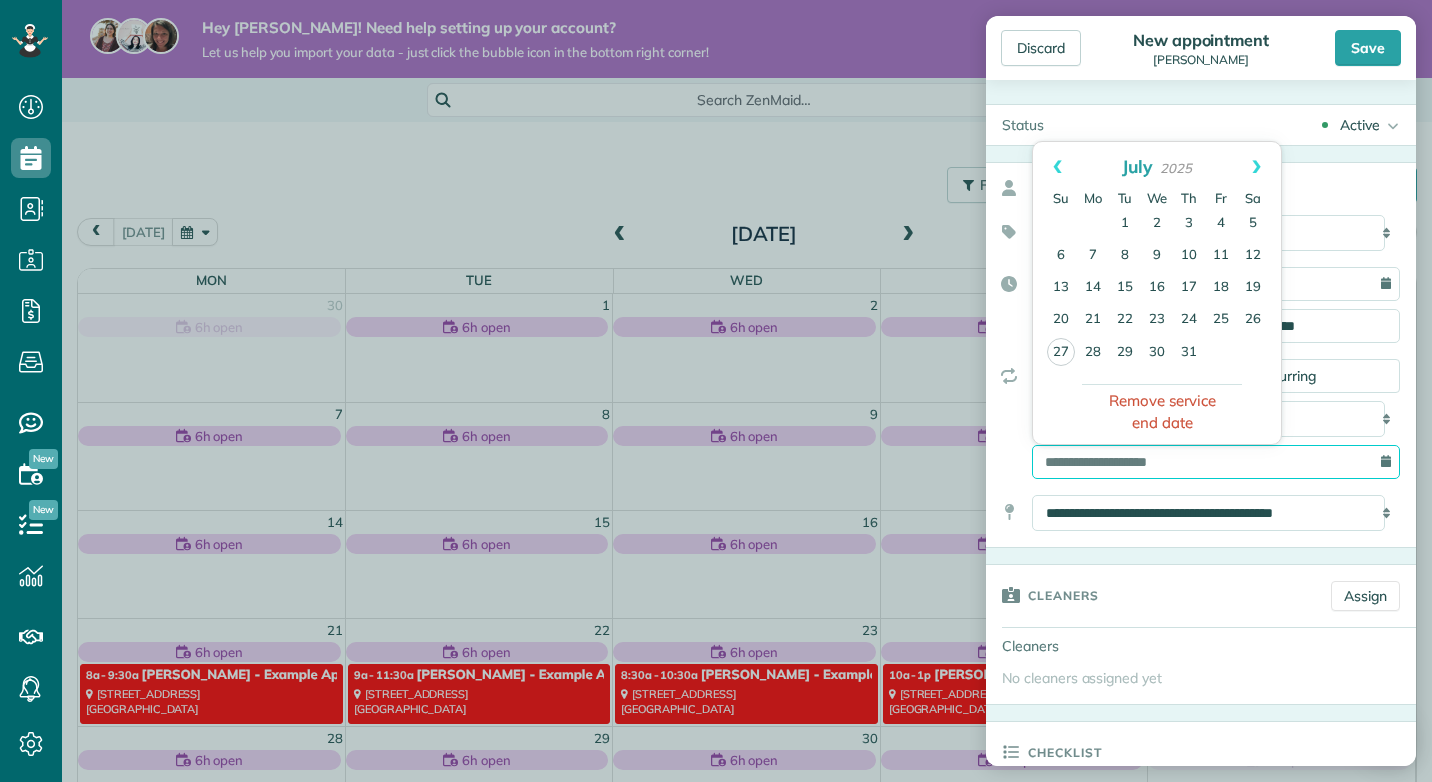 click at bounding box center (1216, 462) 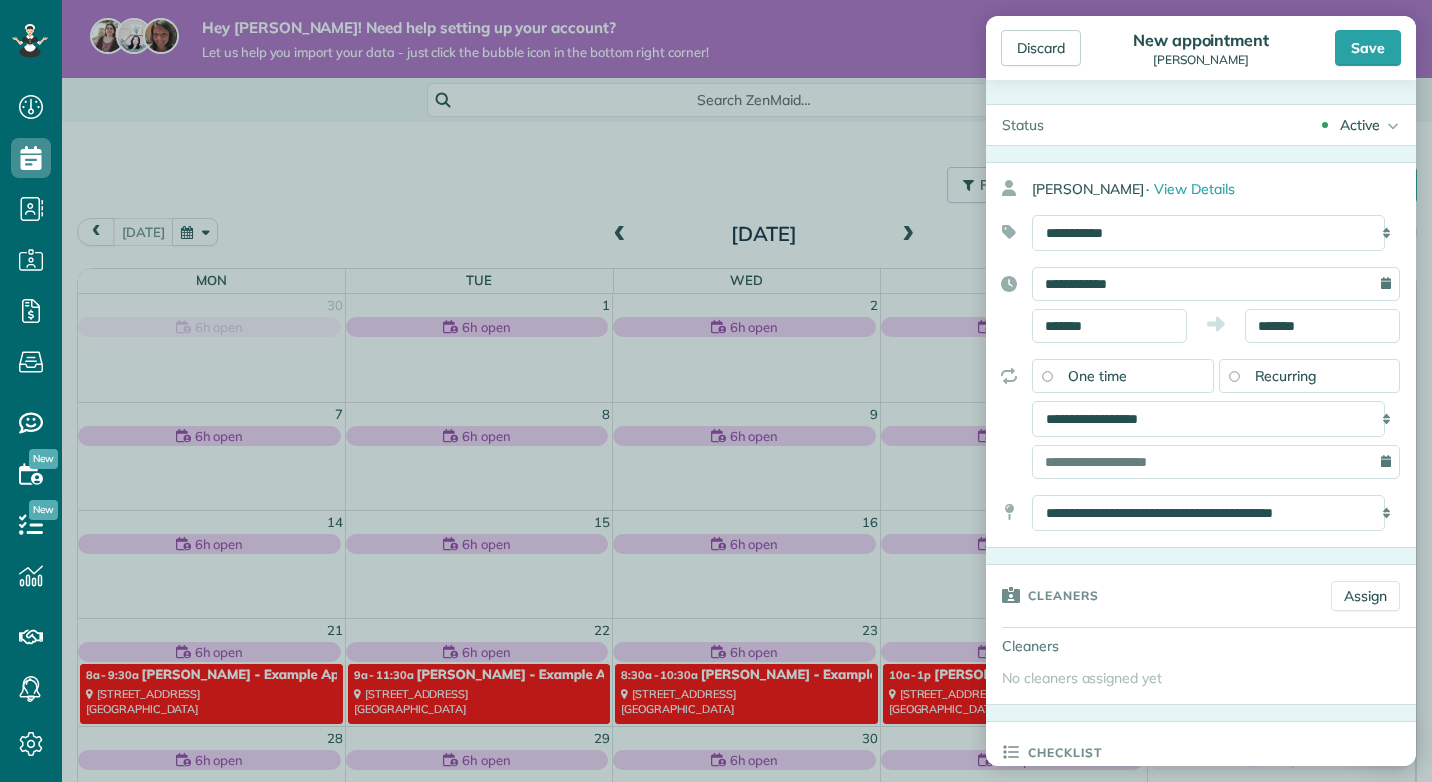 scroll, scrollTop: 100, scrollLeft: 0, axis: vertical 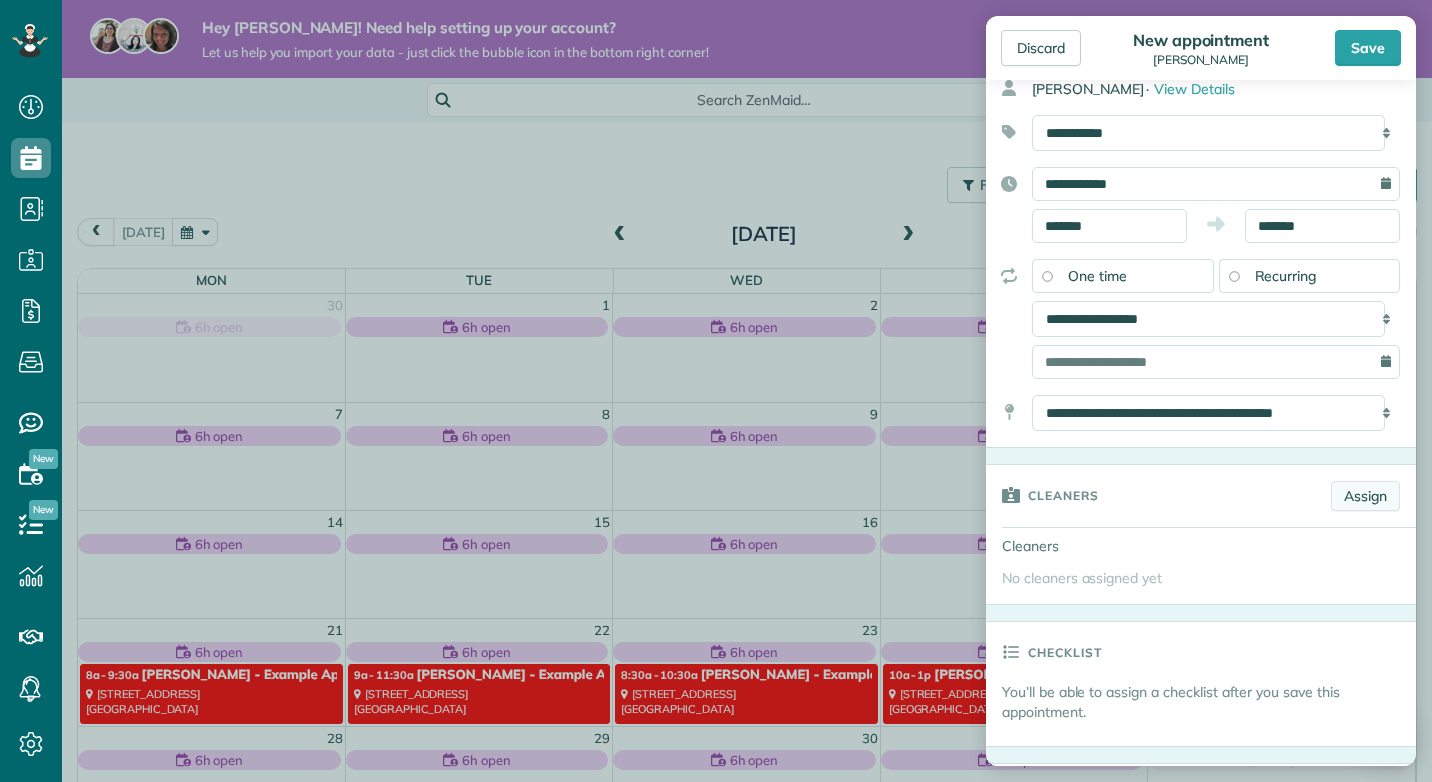 click on "Assign" at bounding box center [1365, 496] 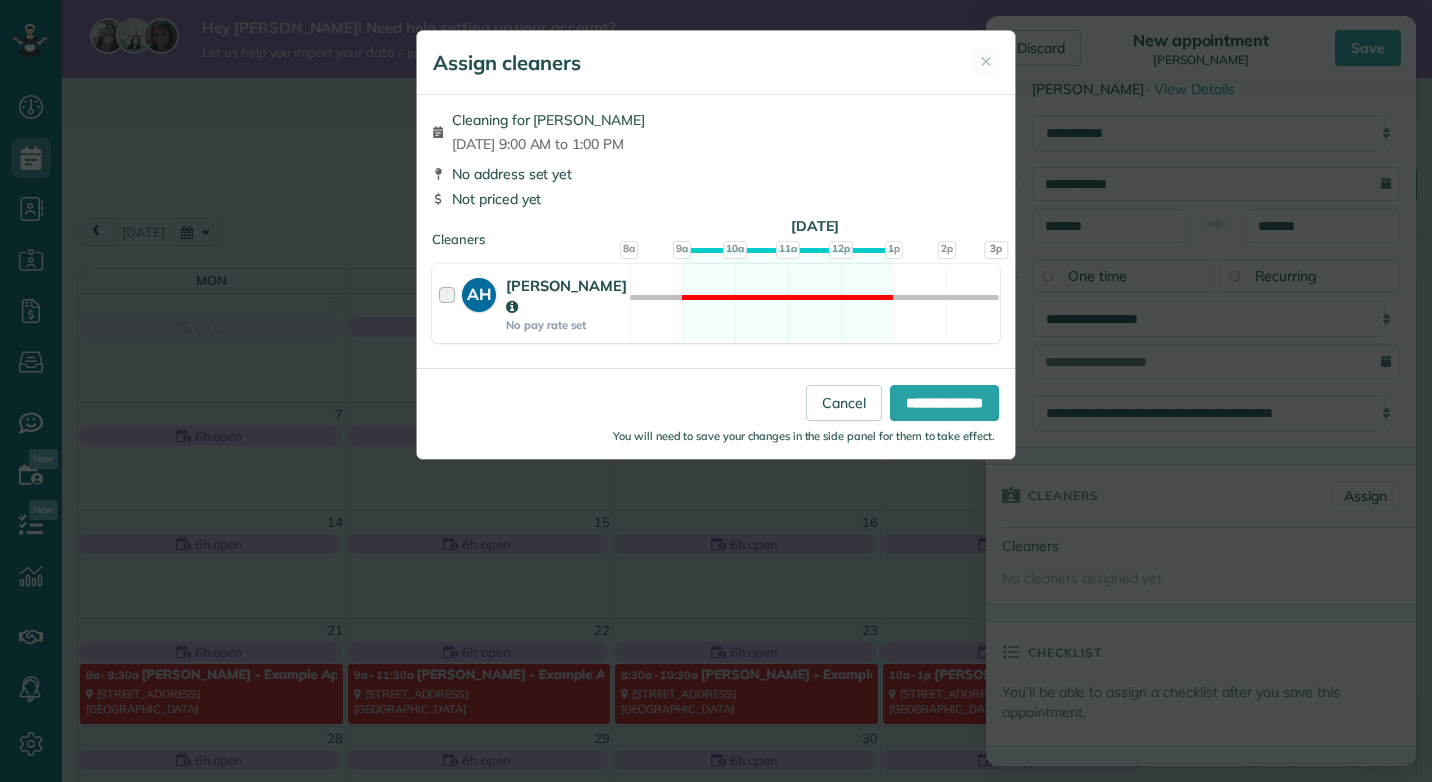 click at bounding box center [450, 303] 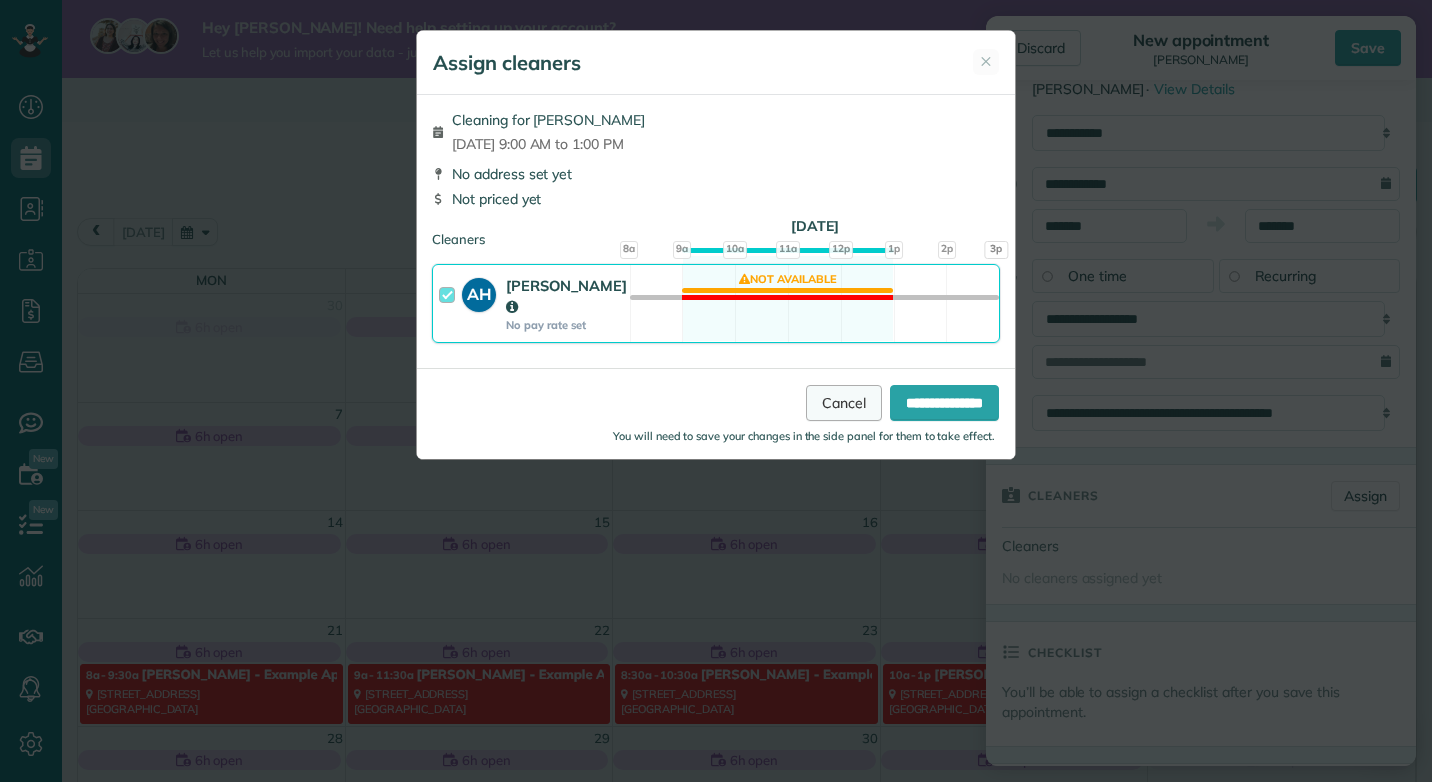 click on "Cancel" at bounding box center [844, 403] 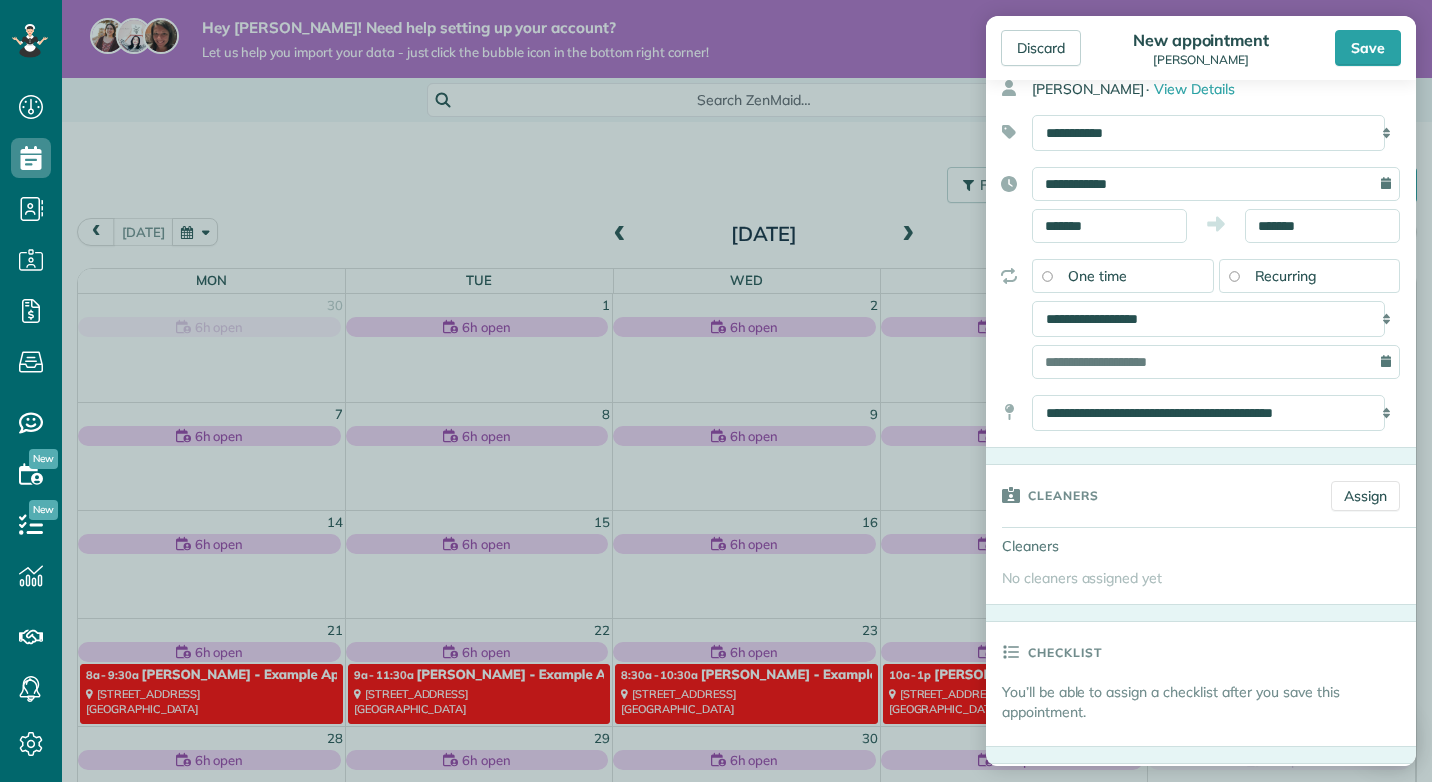 click on "**********" at bounding box center (1216, 184) 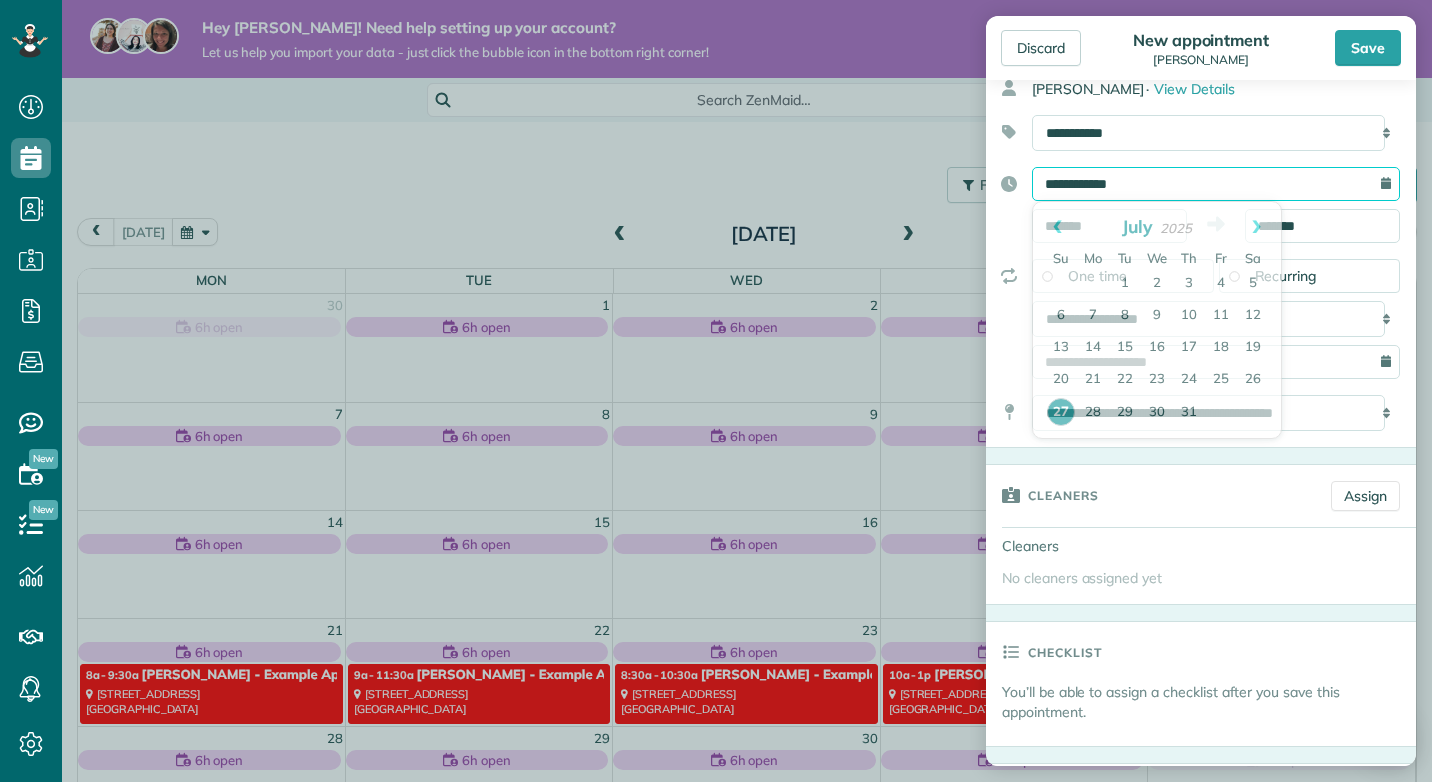 click on "**********" at bounding box center (1216, 184) 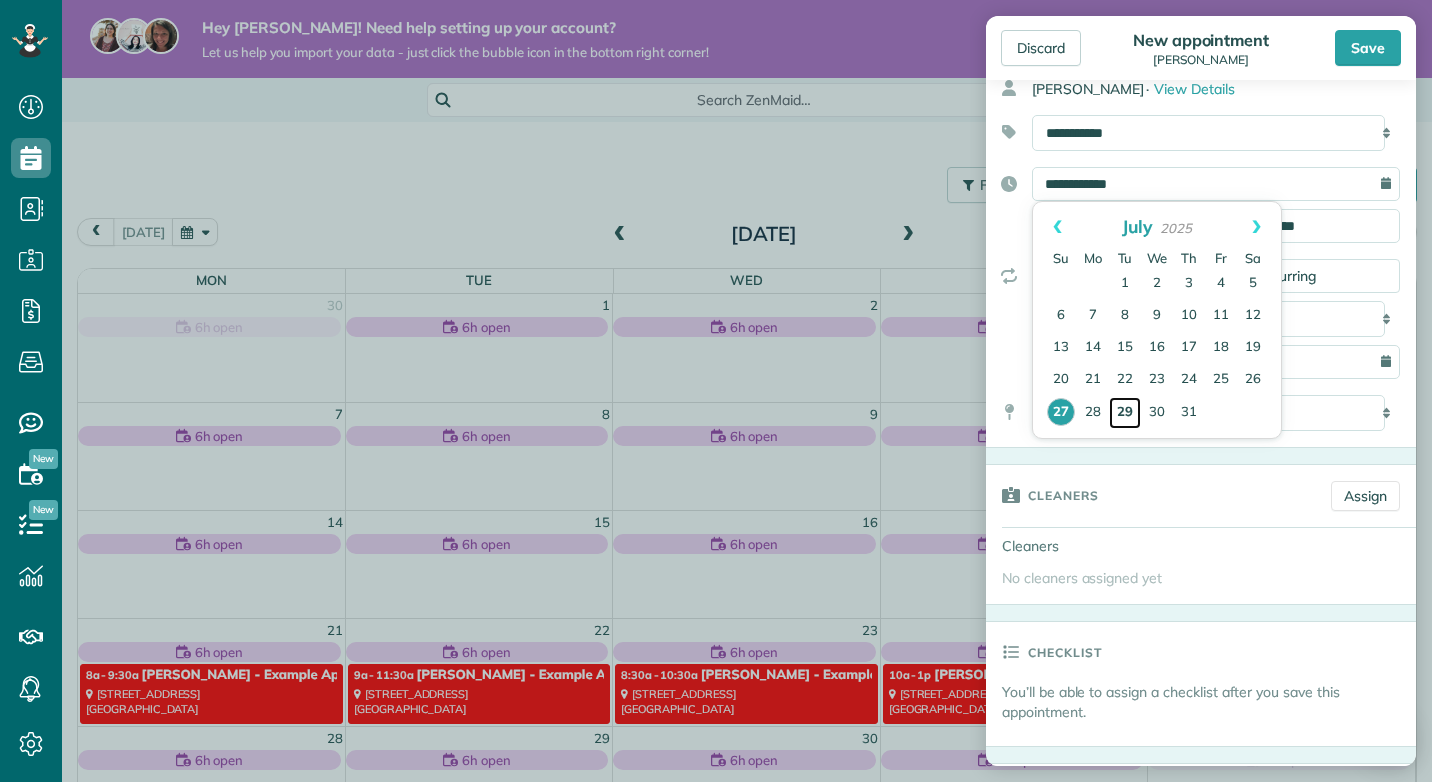 click on "29" at bounding box center [1125, 413] 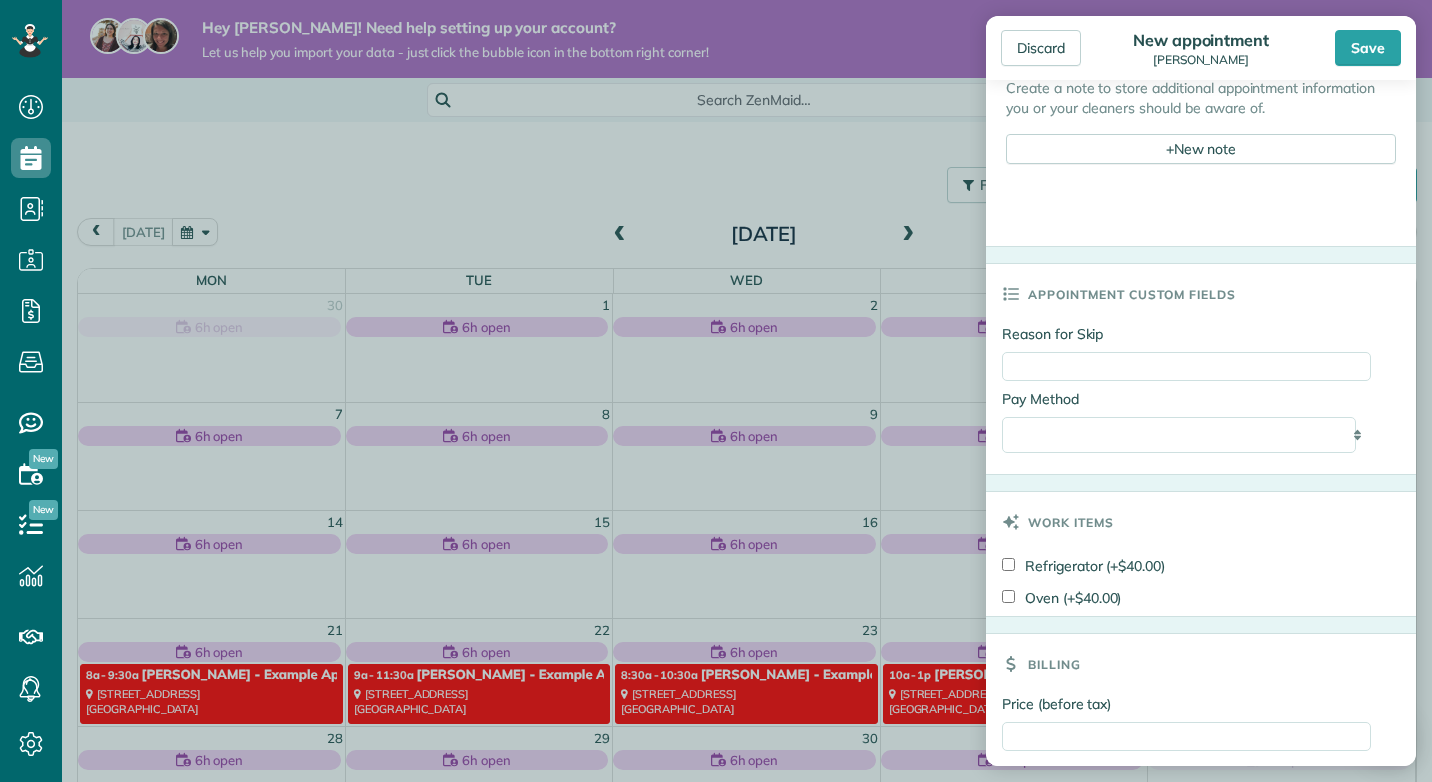 scroll, scrollTop: 1000, scrollLeft: 0, axis: vertical 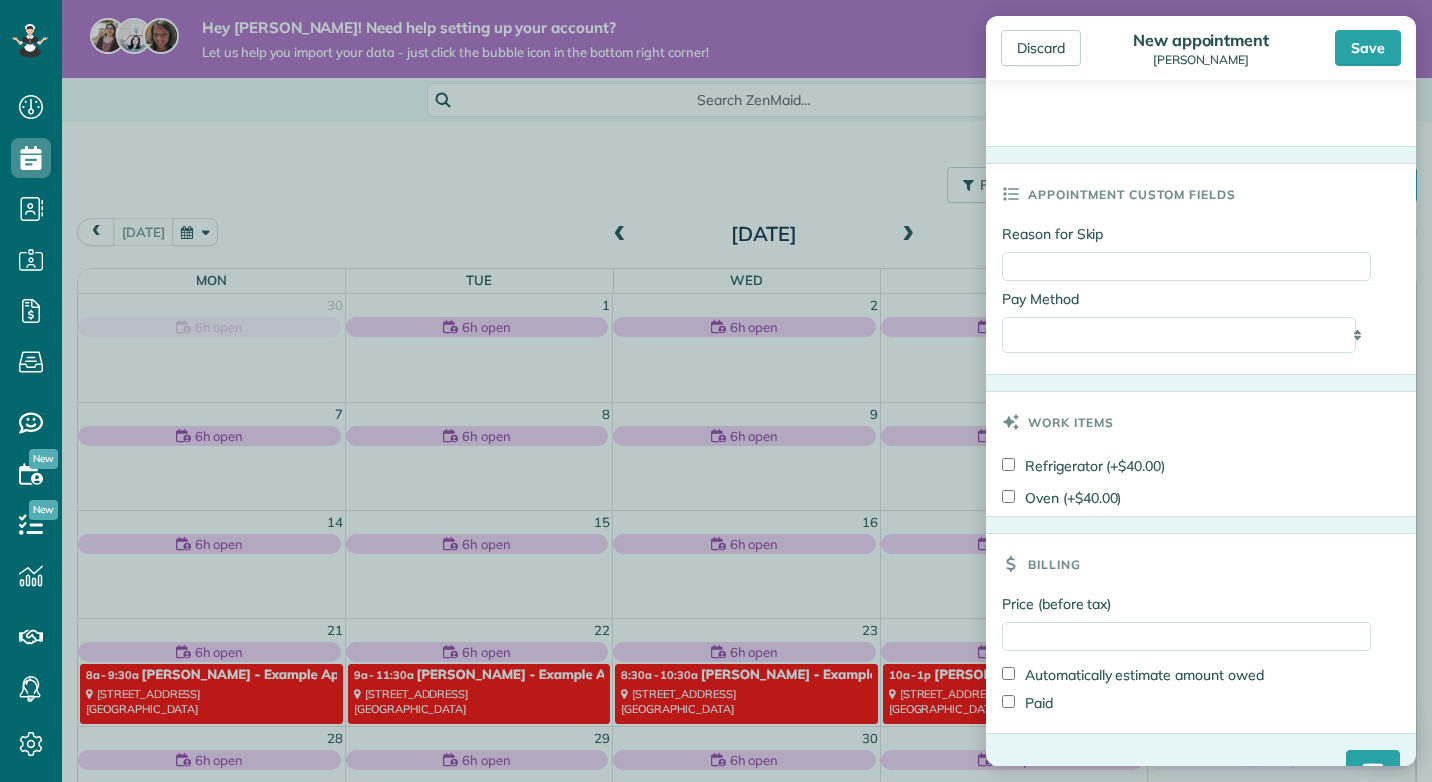 click on "**********" at bounding box center (1186, 335) 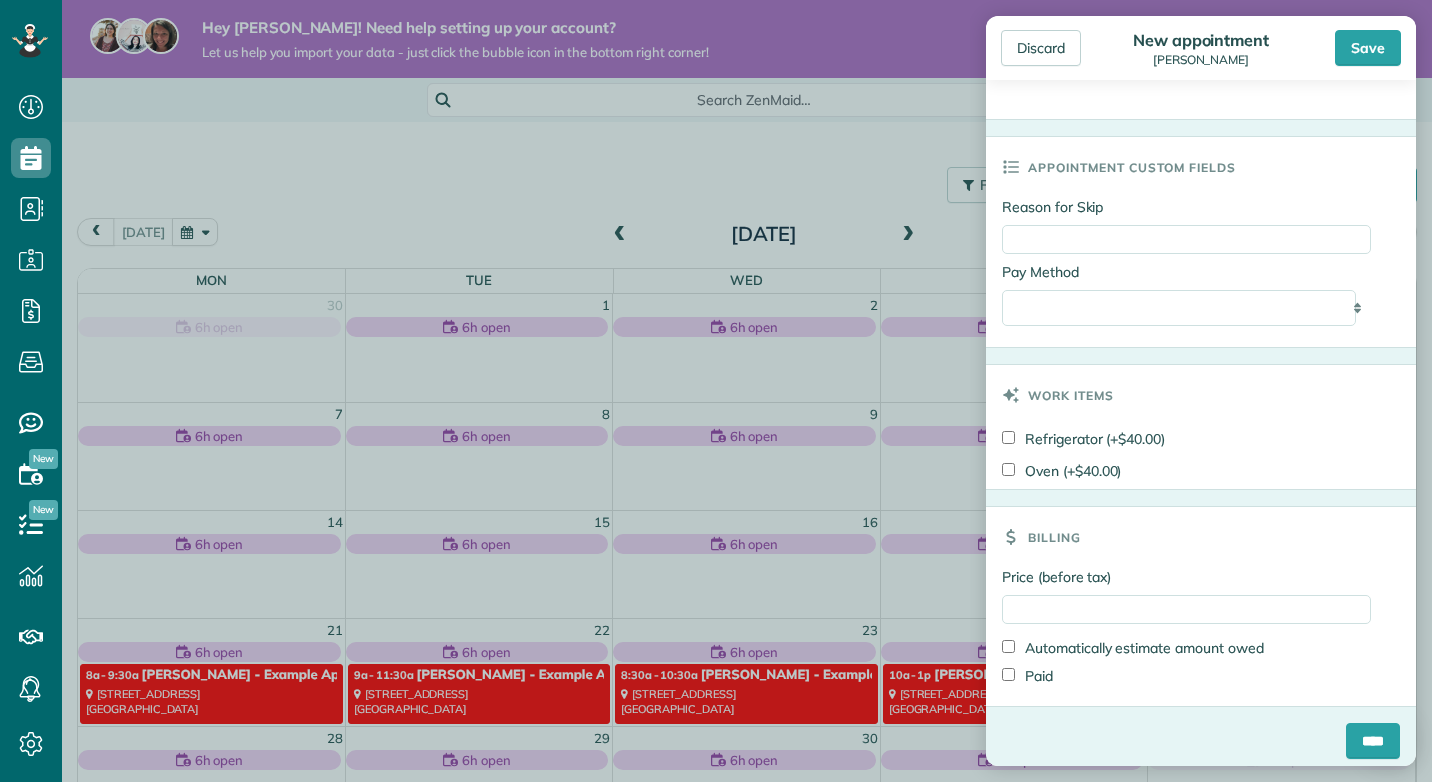 scroll, scrollTop: 1042, scrollLeft: 0, axis: vertical 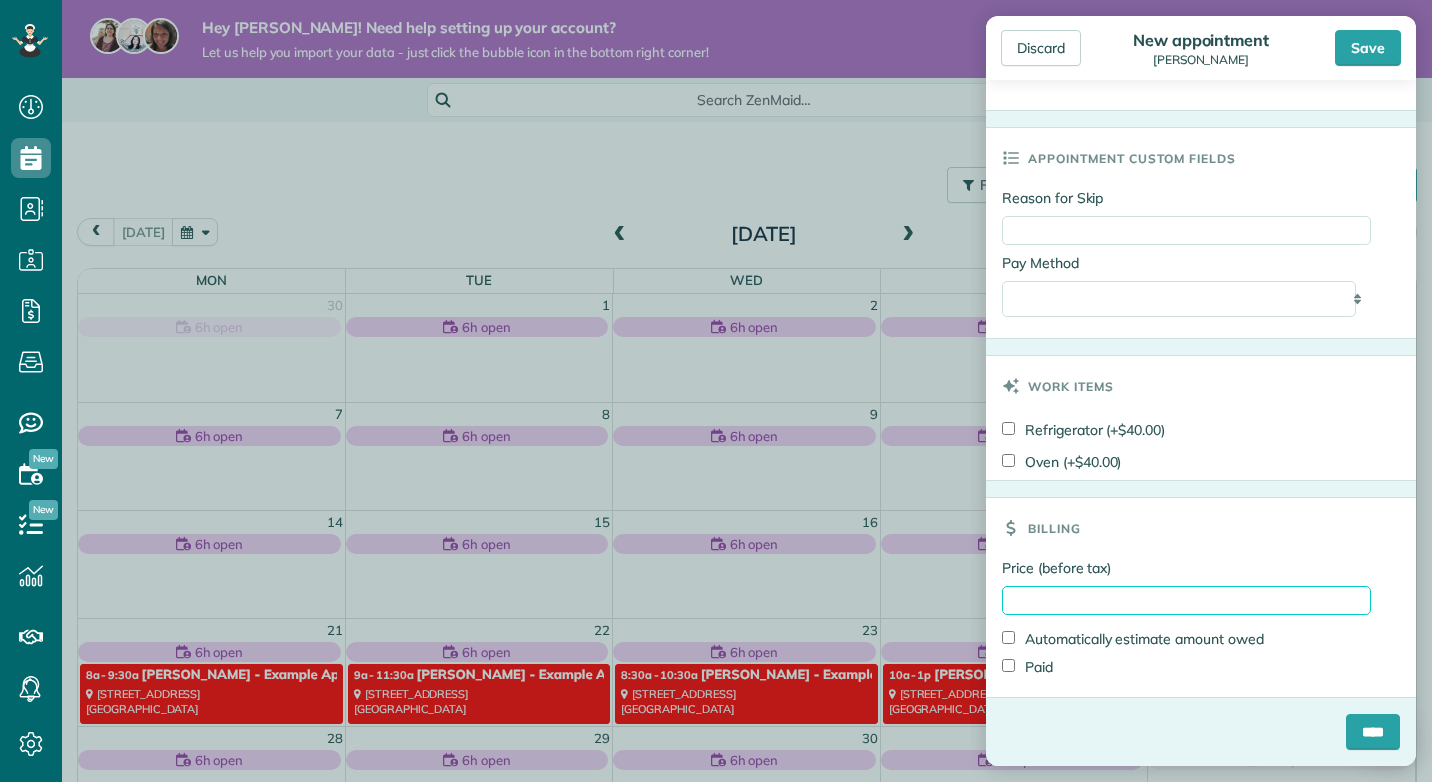 click on "Price (before tax)" at bounding box center (1186, 600) 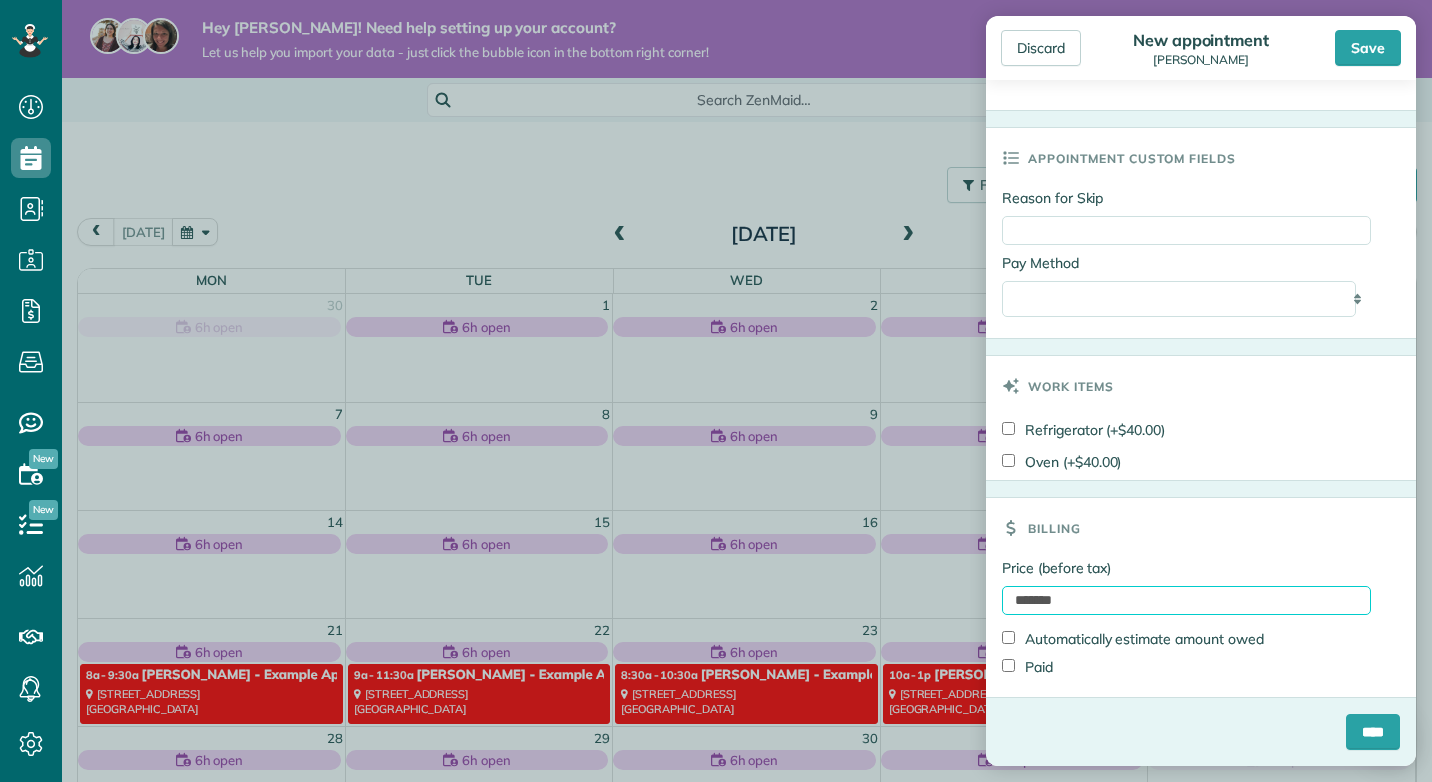 scroll, scrollTop: 1042, scrollLeft: 0, axis: vertical 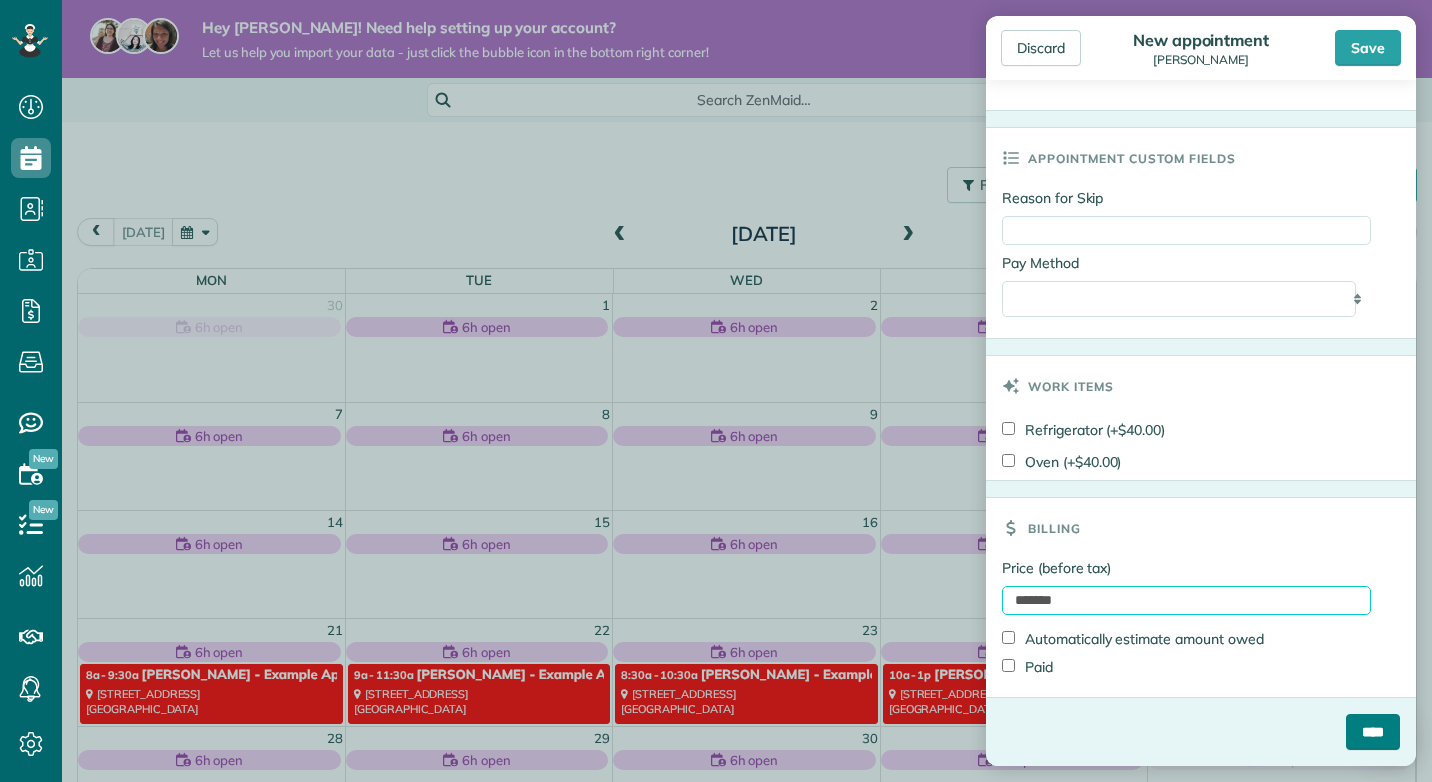 type on "*******" 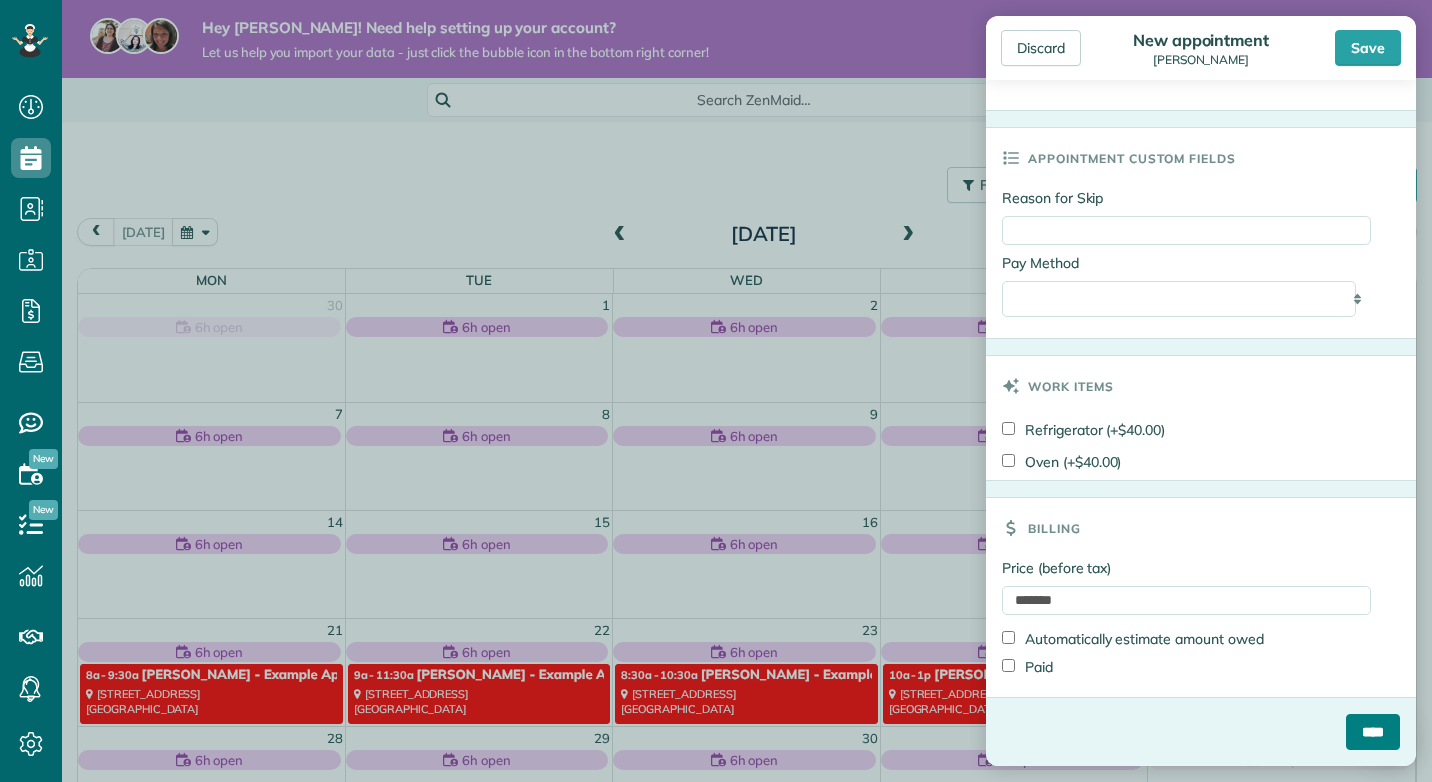 click on "****" at bounding box center [1373, 732] 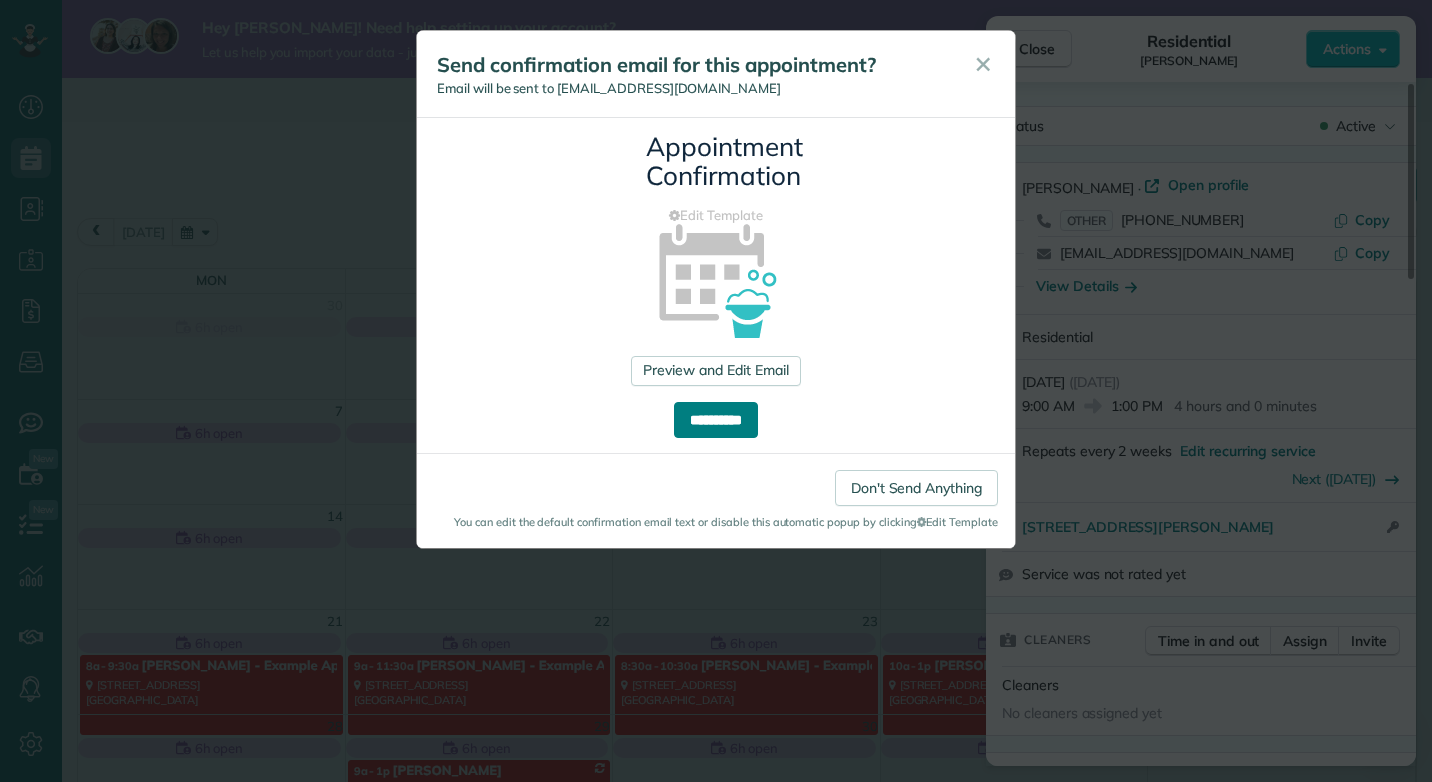 click on "**********" at bounding box center (716, 420) 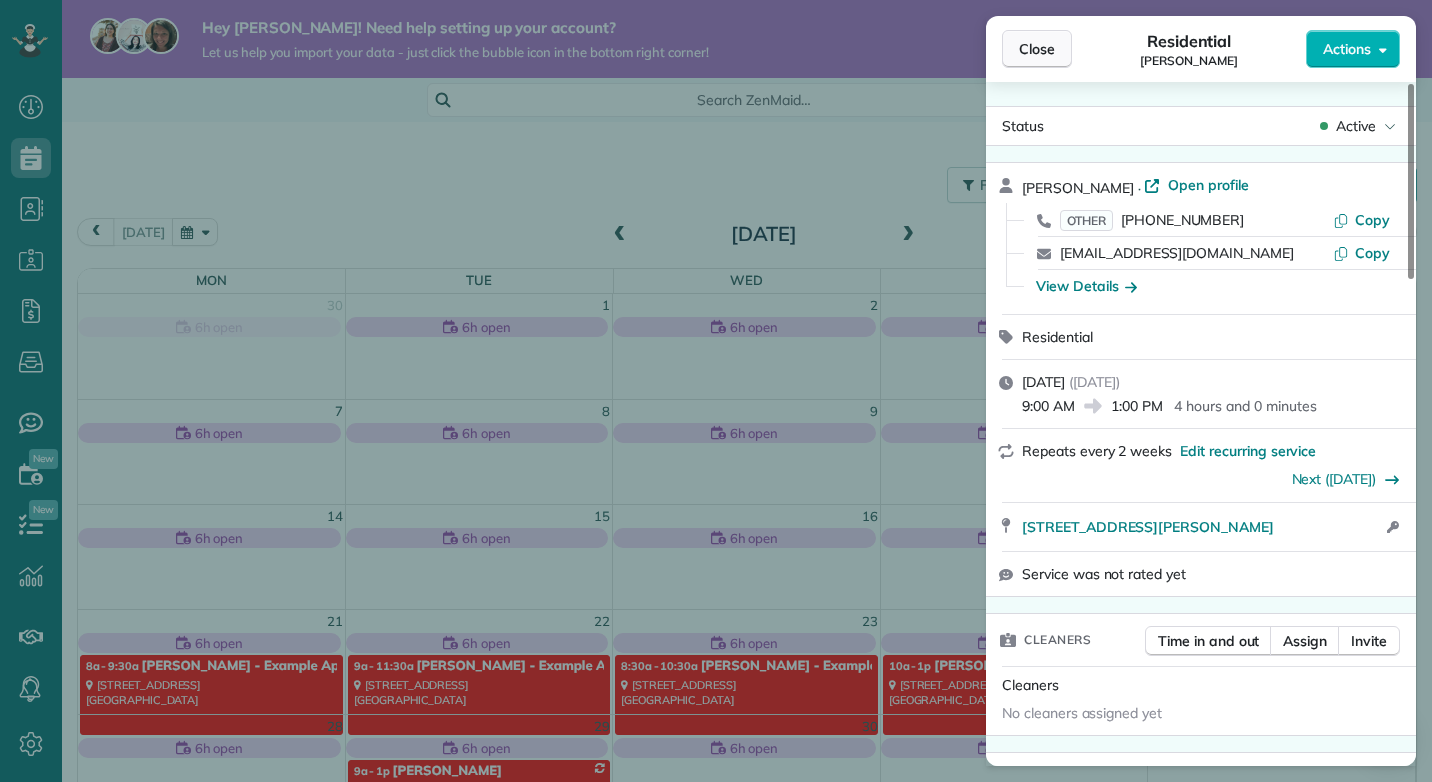 click on "Close" at bounding box center [1037, 49] 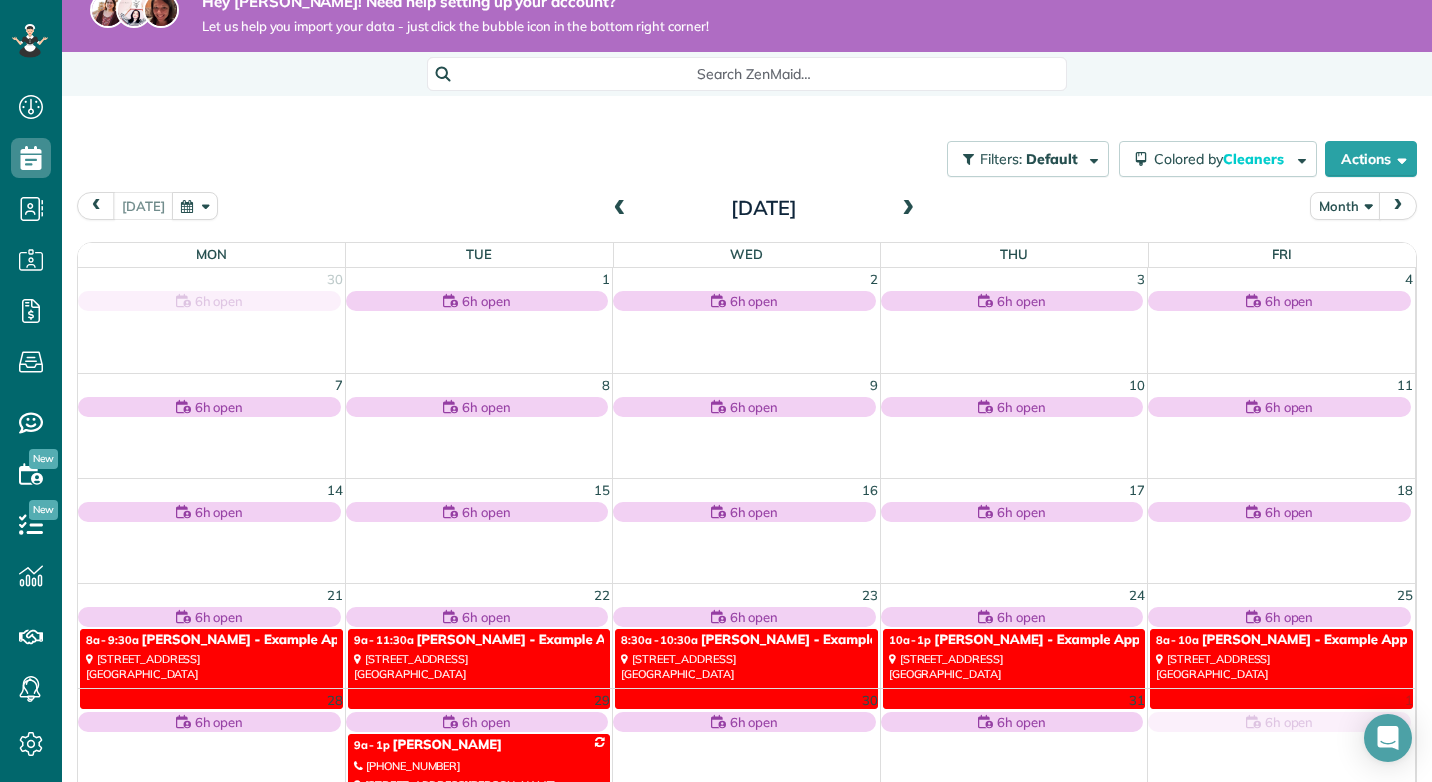 scroll, scrollTop: 0, scrollLeft: 0, axis: both 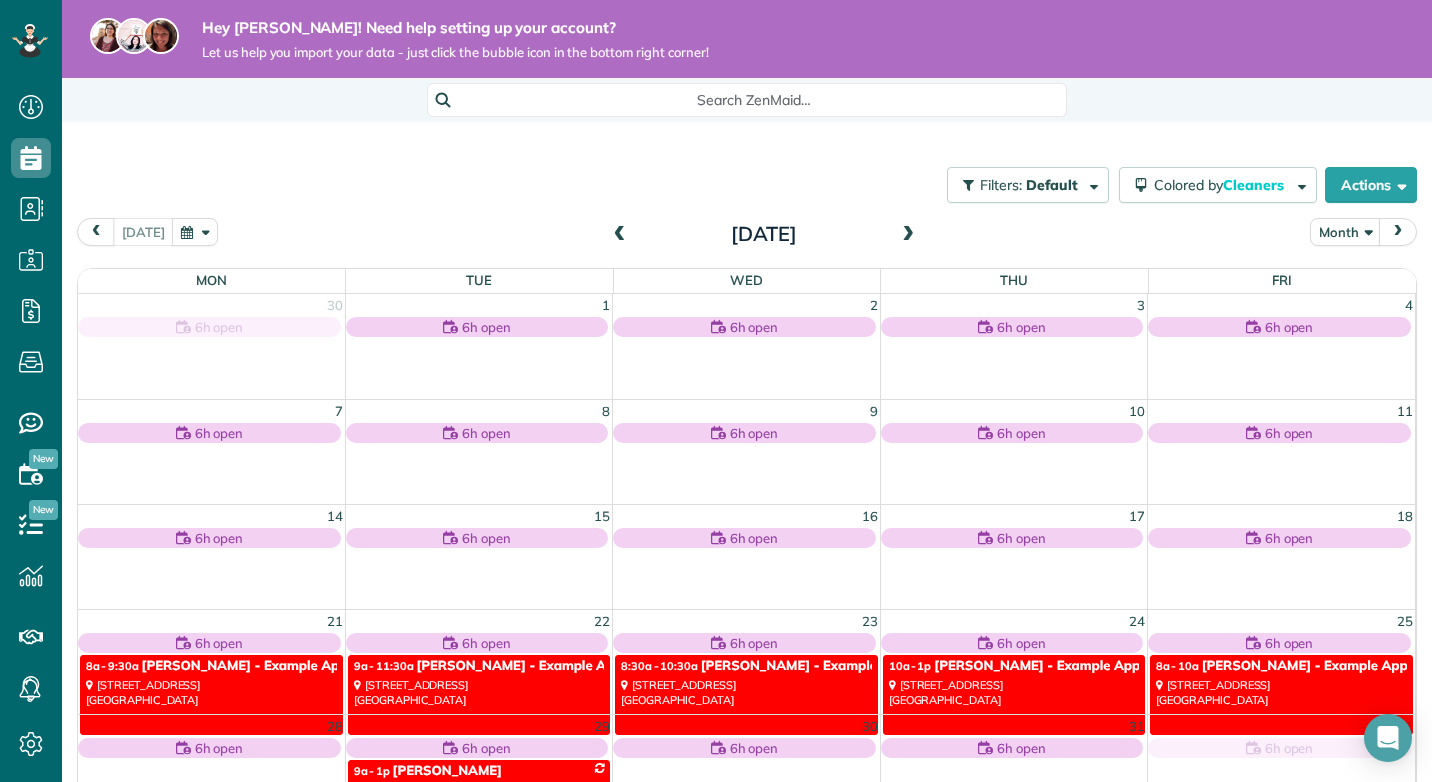 drag, startPoint x: 655, startPoint y: 336, endPoint x: 793, endPoint y: 205, distance: 190.27611 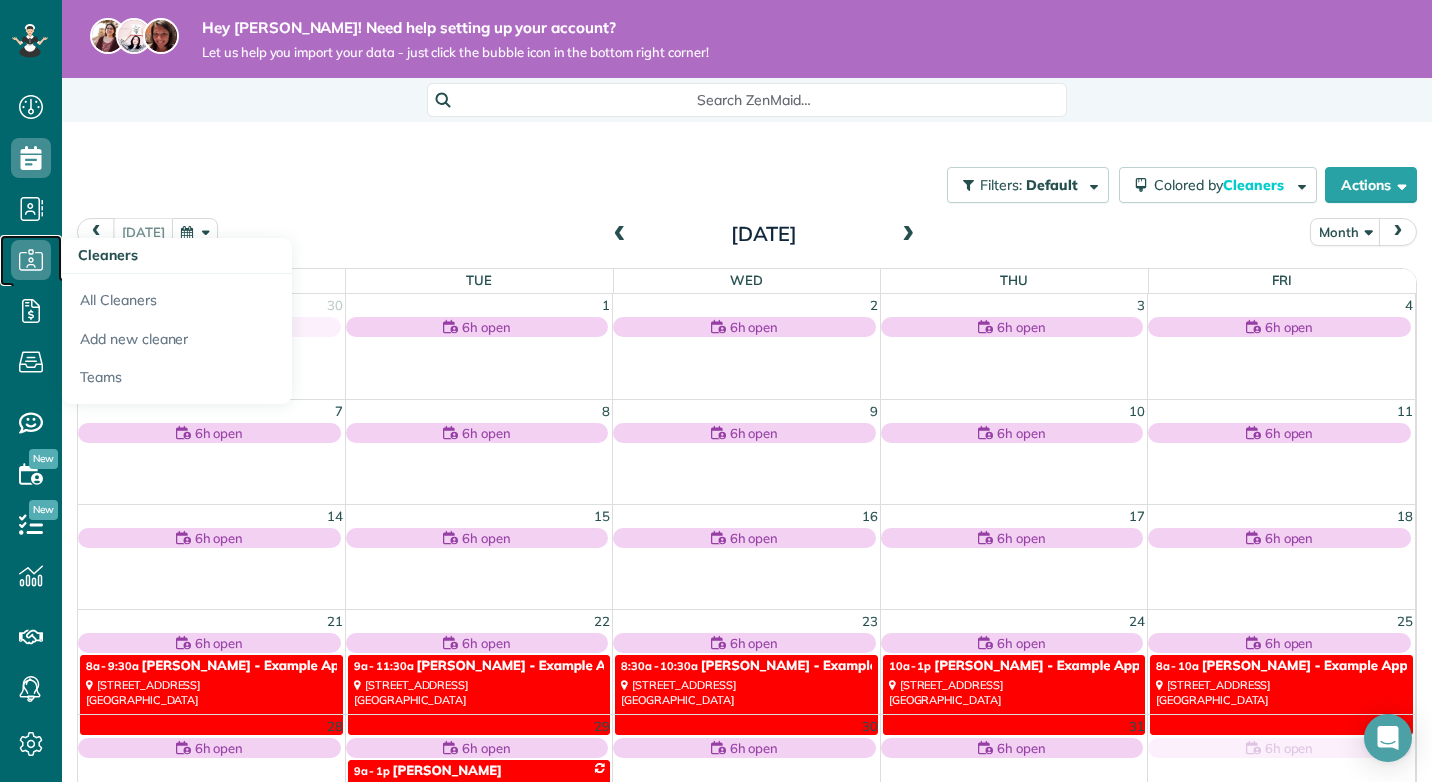 drag, startPoint x: 624, startPoint y: 145, endPoint x: 26, endPoint y: 253, distance: 607.67426 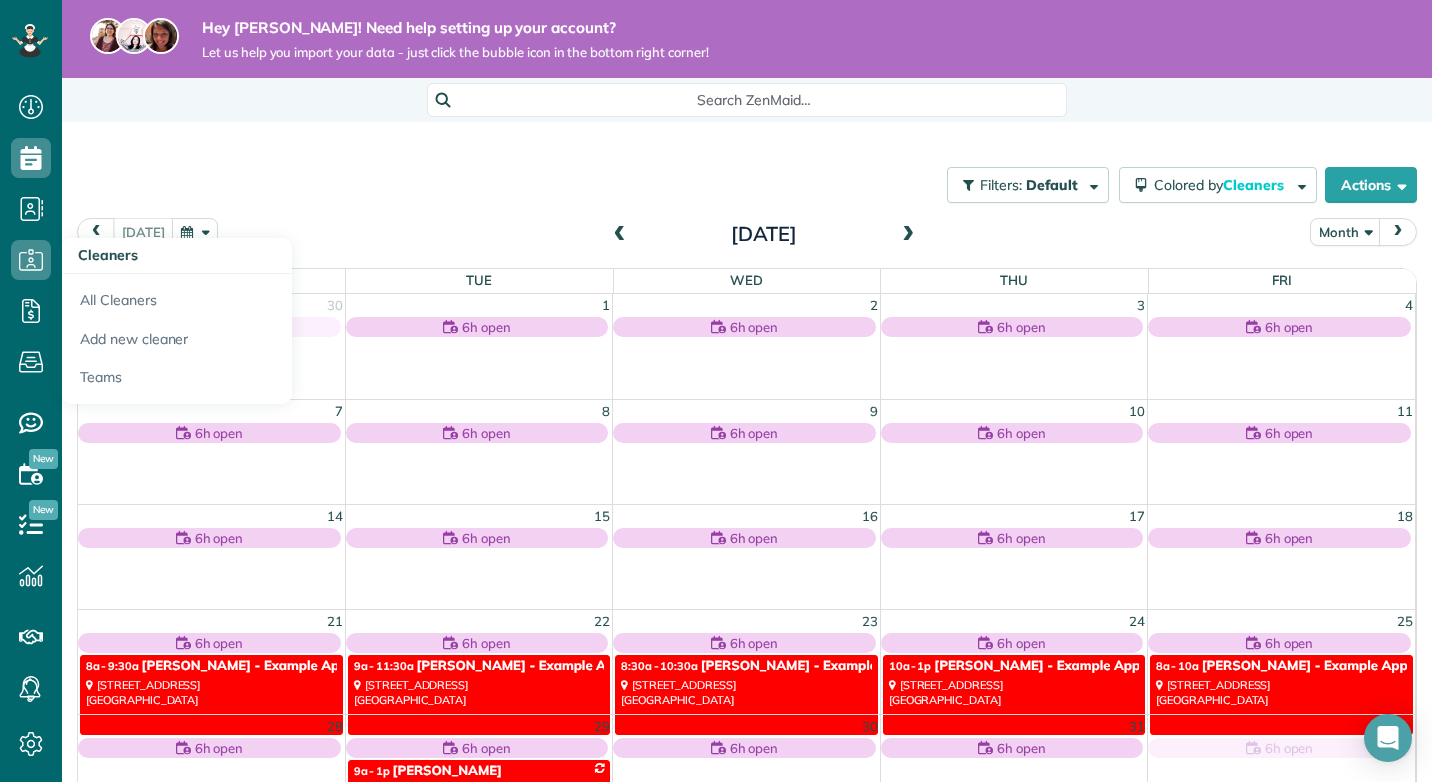 drag, startPoint x: 26, startPoint y: 253, endPoint x: 213, endPoint y: 226, distance: 188.93915 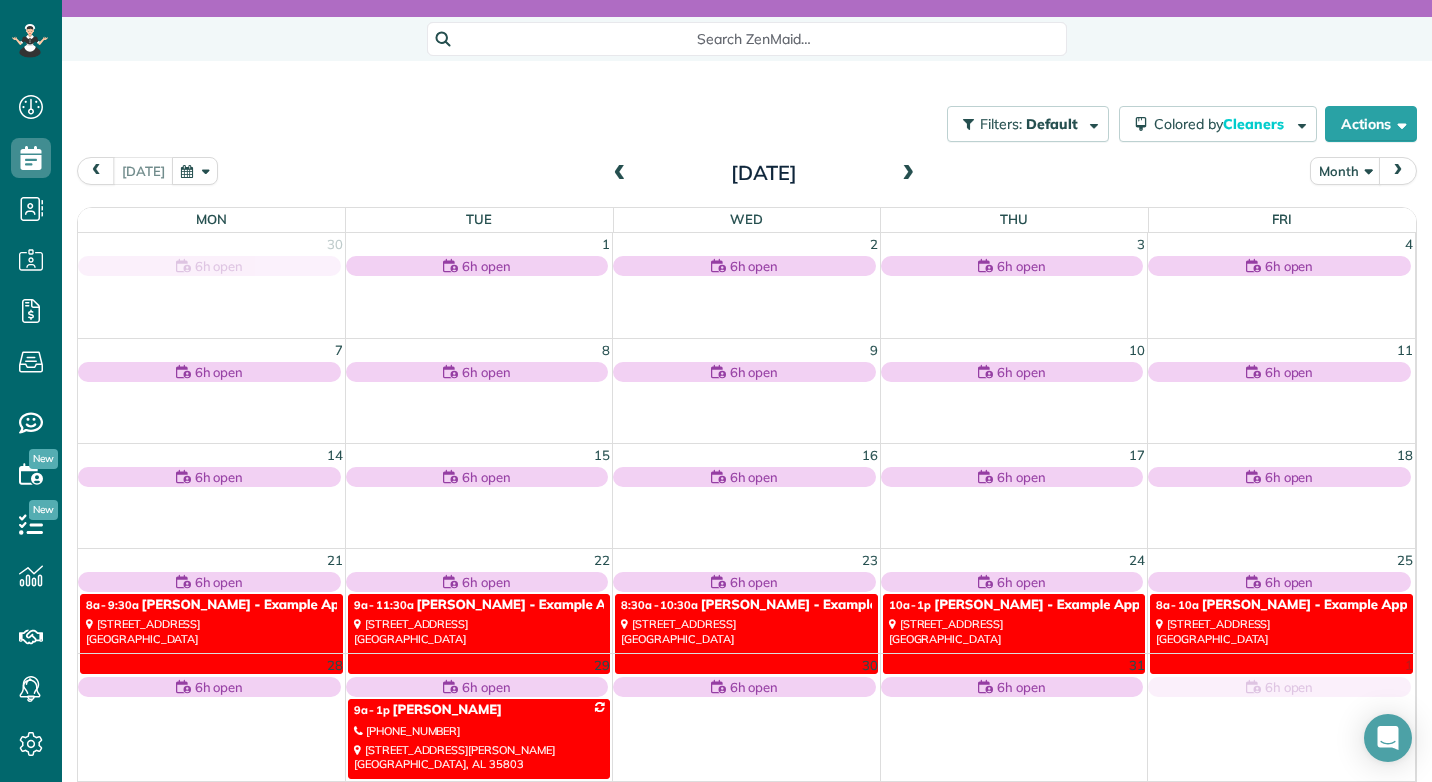 scroll, scrollTop: 134, scrollLeft: 0, axis: vertical 